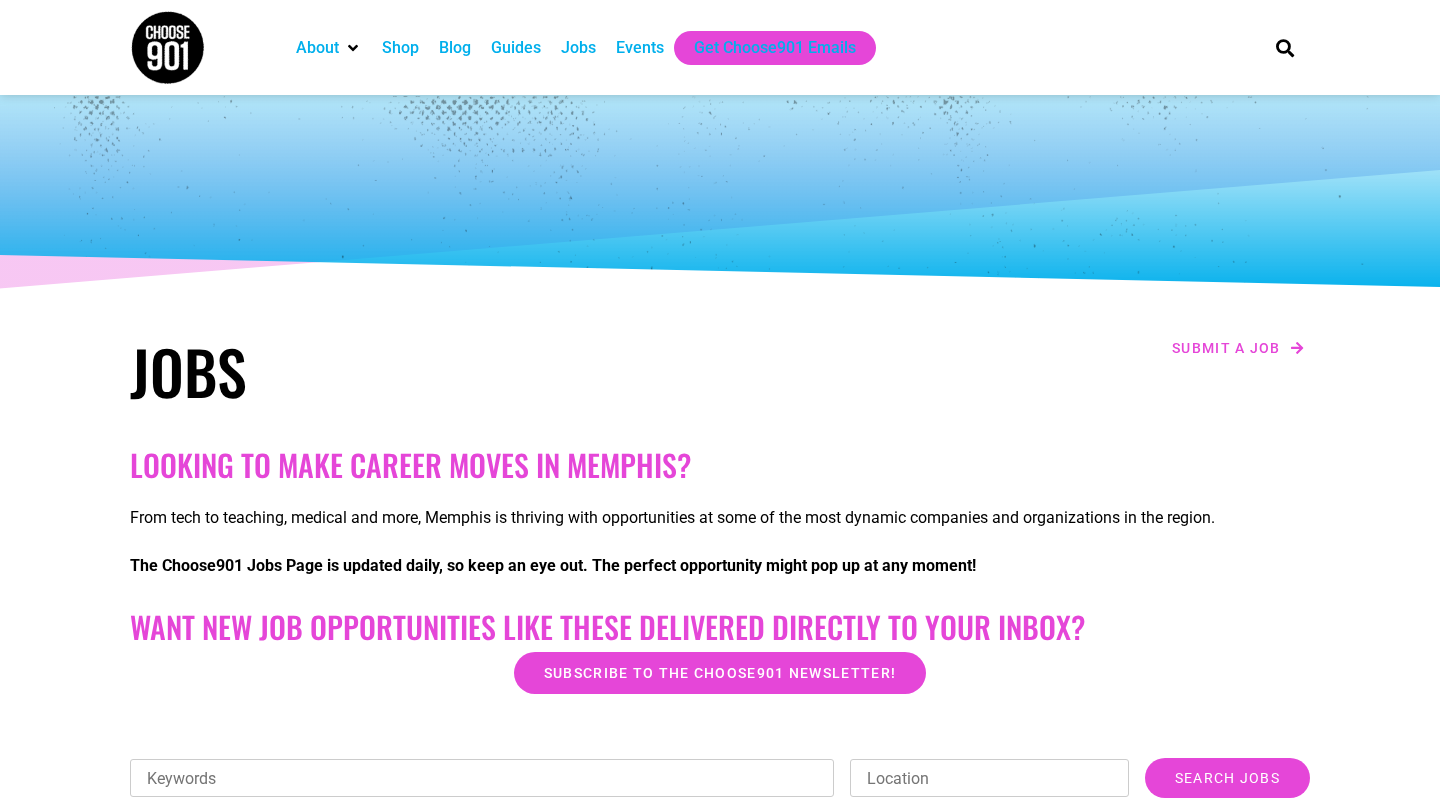scroll, scrollTop: 1766, scrollLeft: 0, axis: vertical 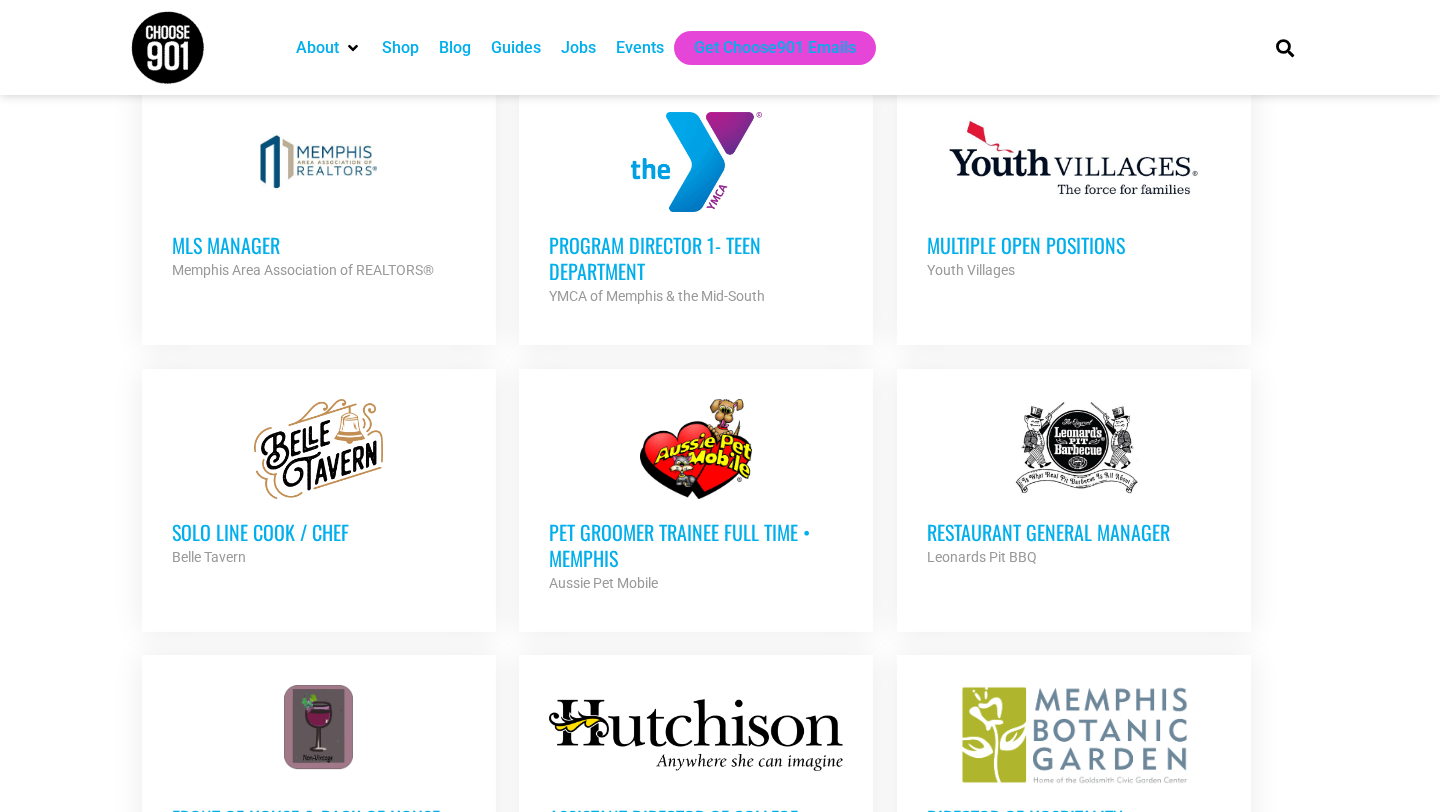 click on "Program Director 1- Teen Department" at bounding box center [696, 258] 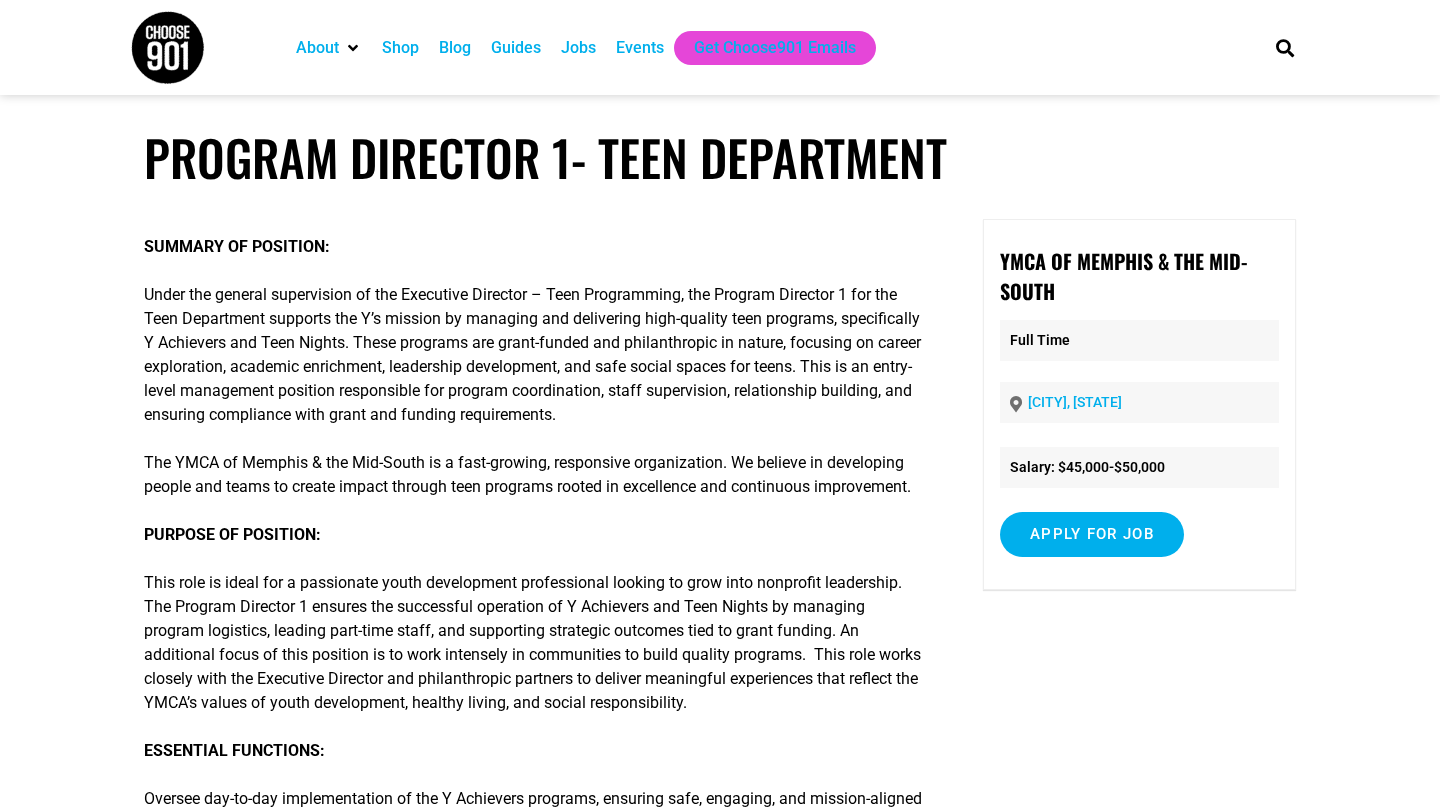 scroll, scrollTop: 0, scrollLeft: 0, axis: both 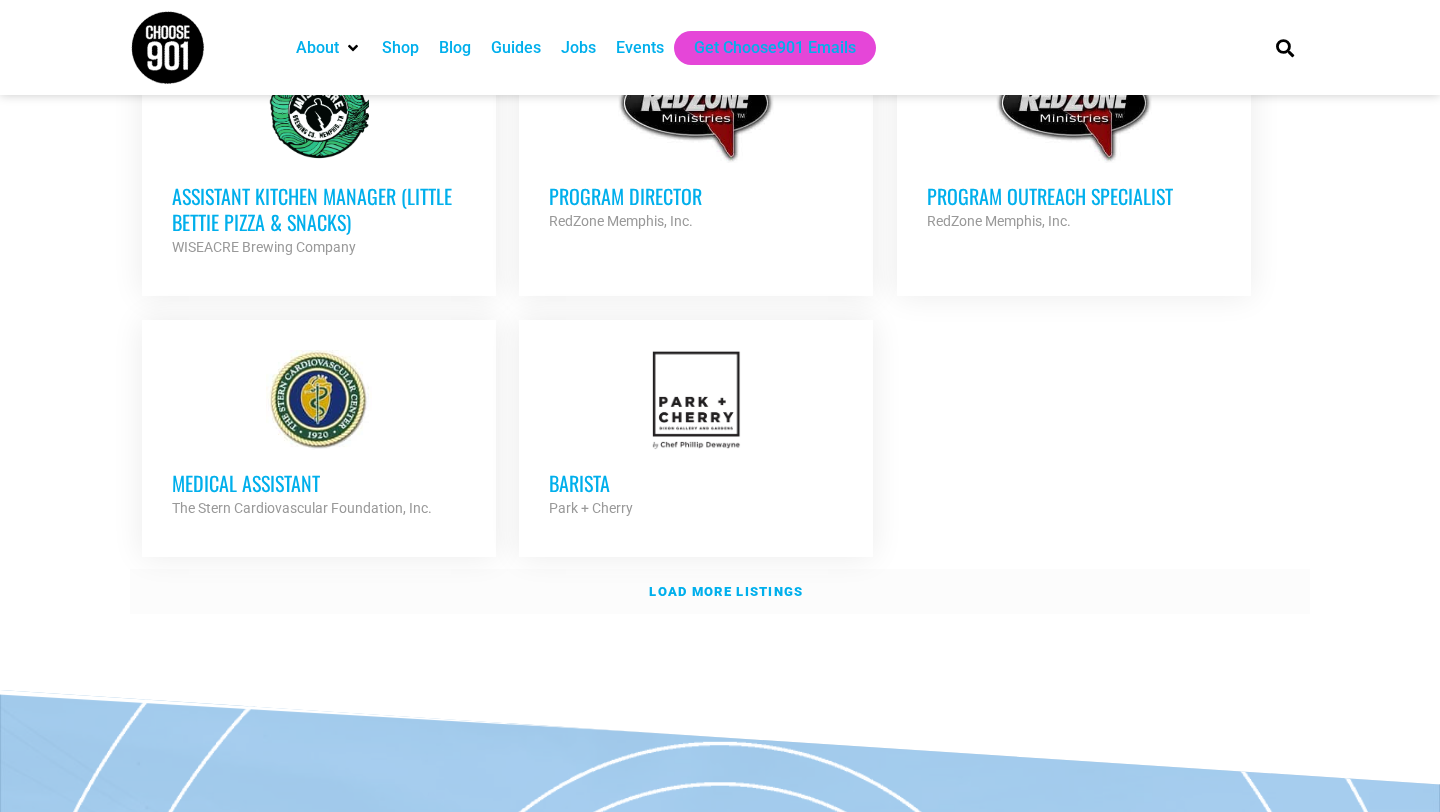 click on "Load more listings" at bounding box center [726, 591] 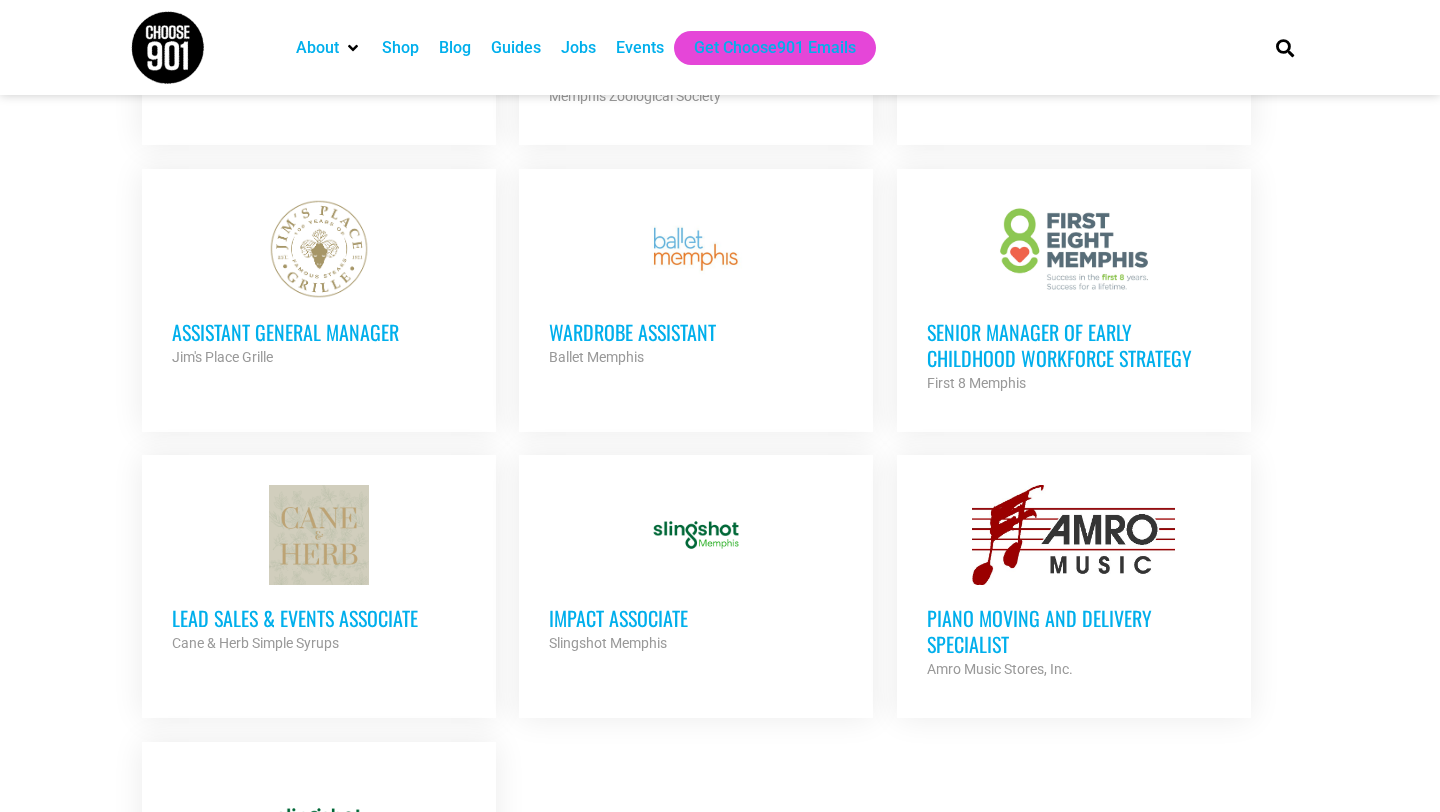 scroll, scrollTop: 3855, scrollLeft: 0, axis: vertical 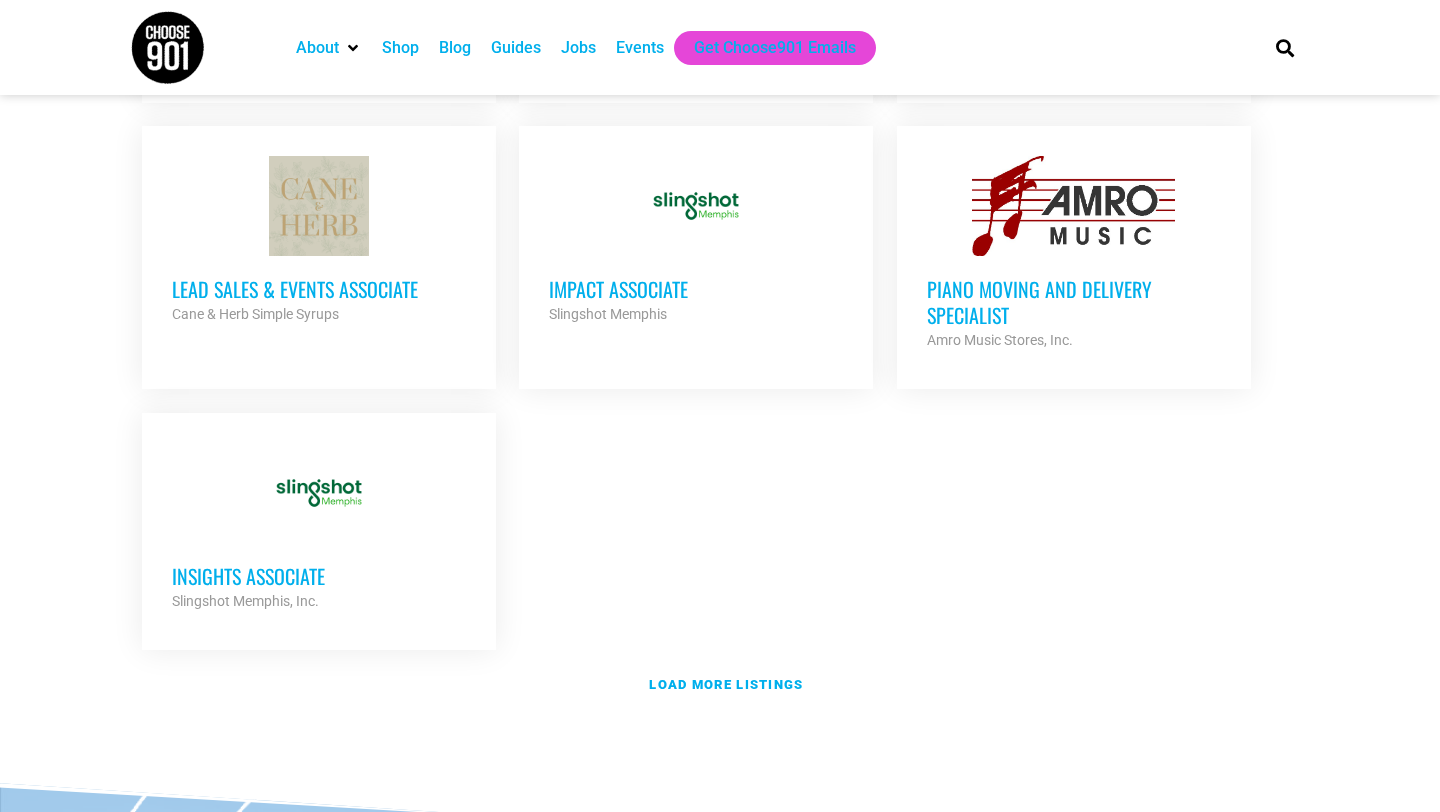 click at bounding box center [319, 493] 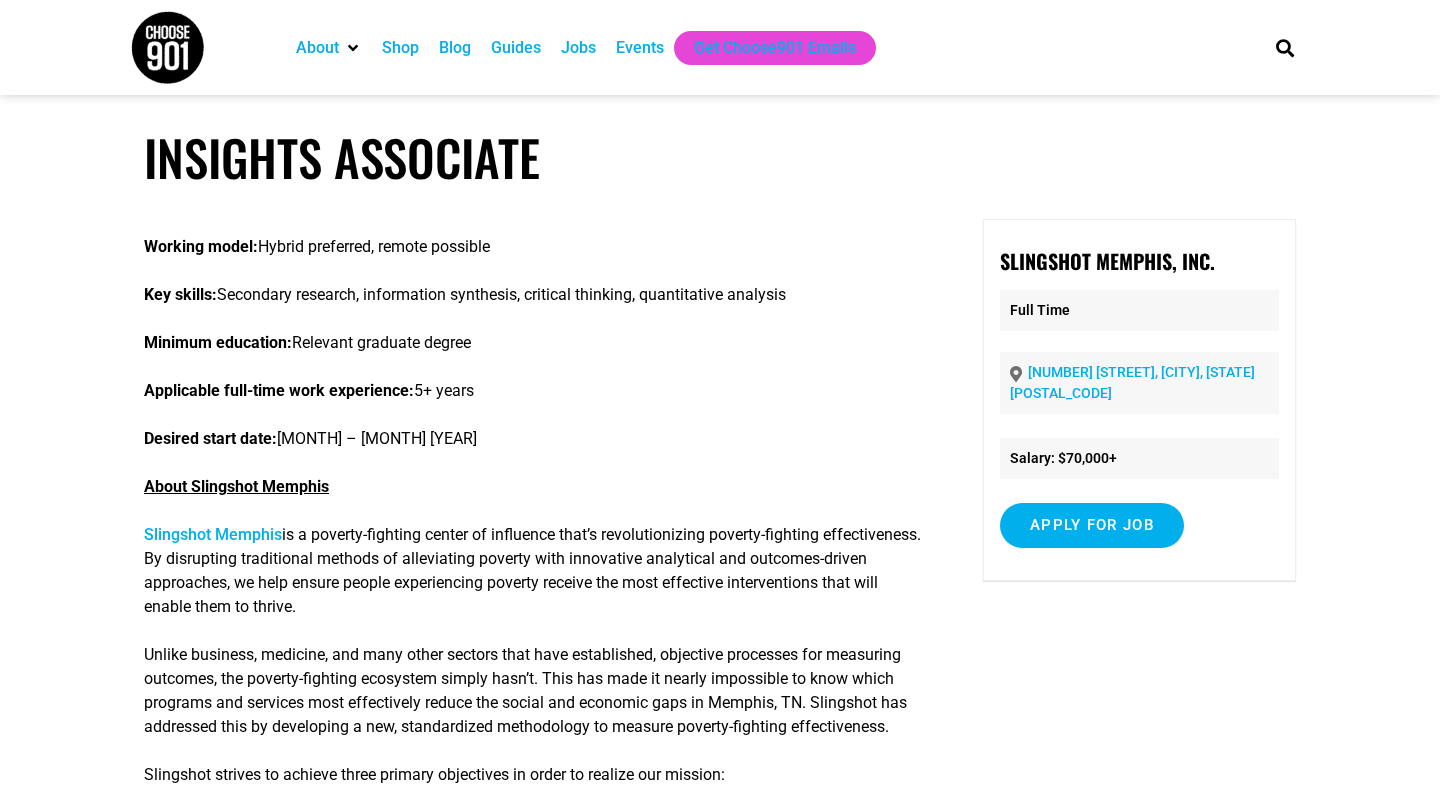 scroll, scrollTop: 0, scrollLeft: 0, axis: both 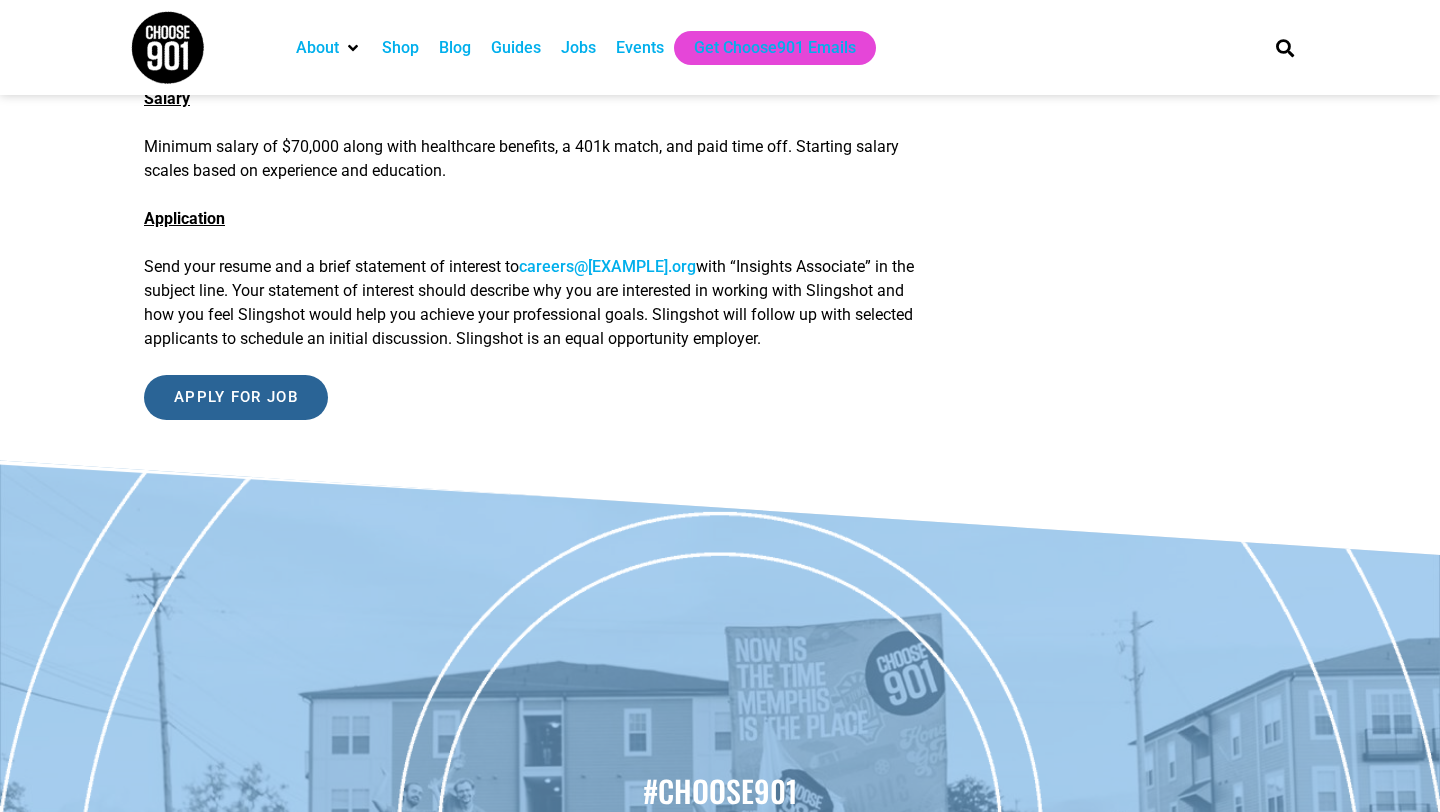 click on "Apply for job" at bounding box center [236, 397] 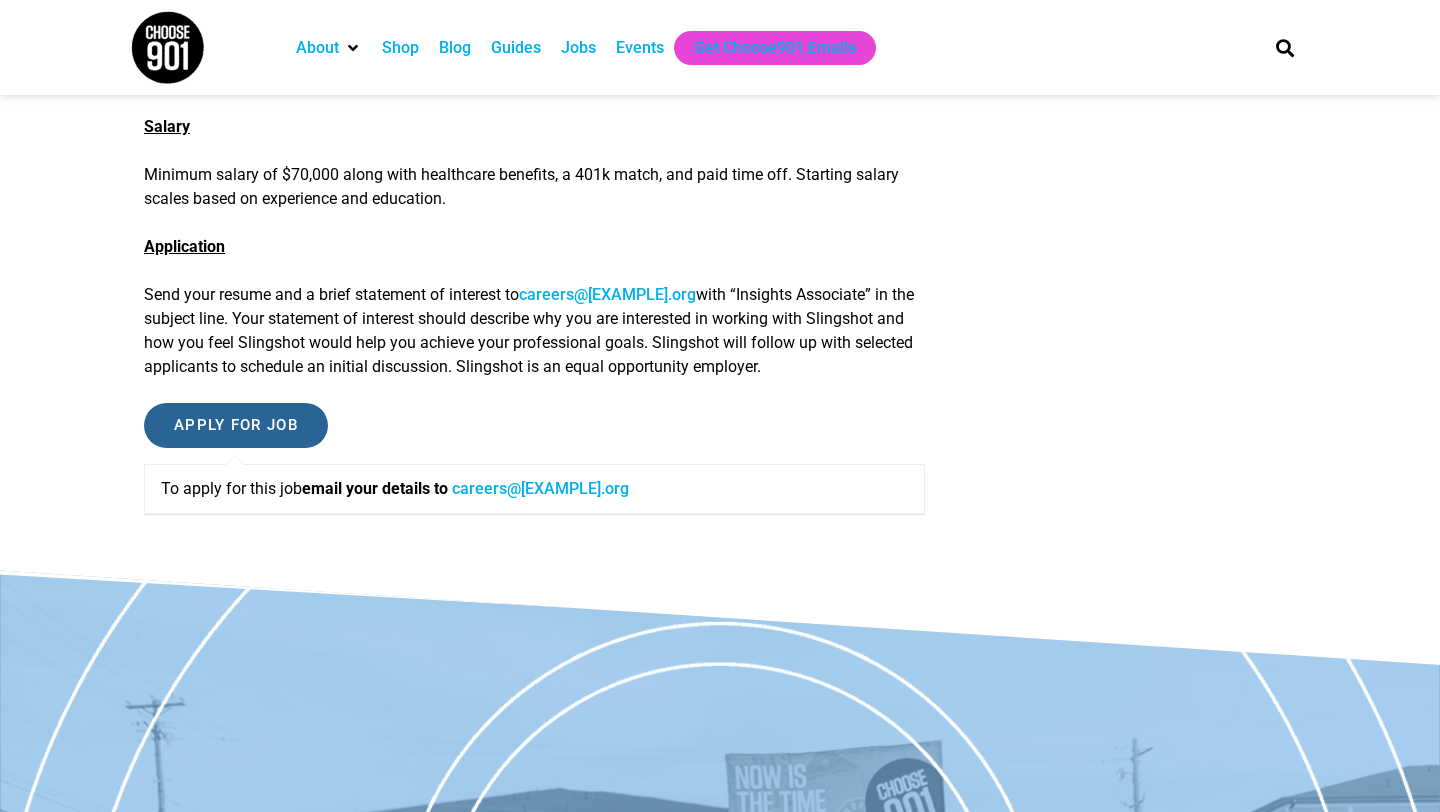 scroll, scrollTop: 2198, scrollLeft: 0, axis: vertical 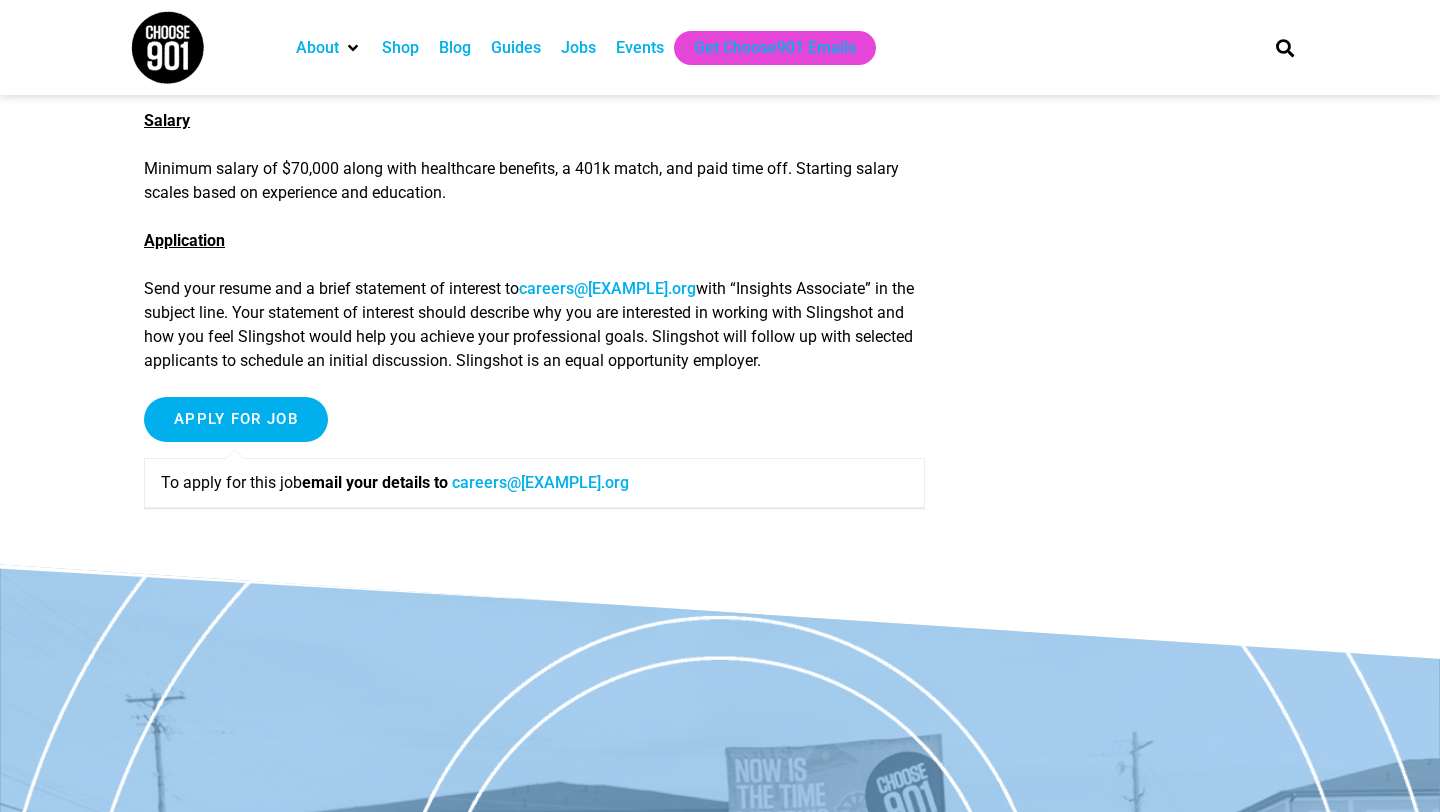 click on "careers@[EXAMPLE].org" at bounding box center (540, 482) 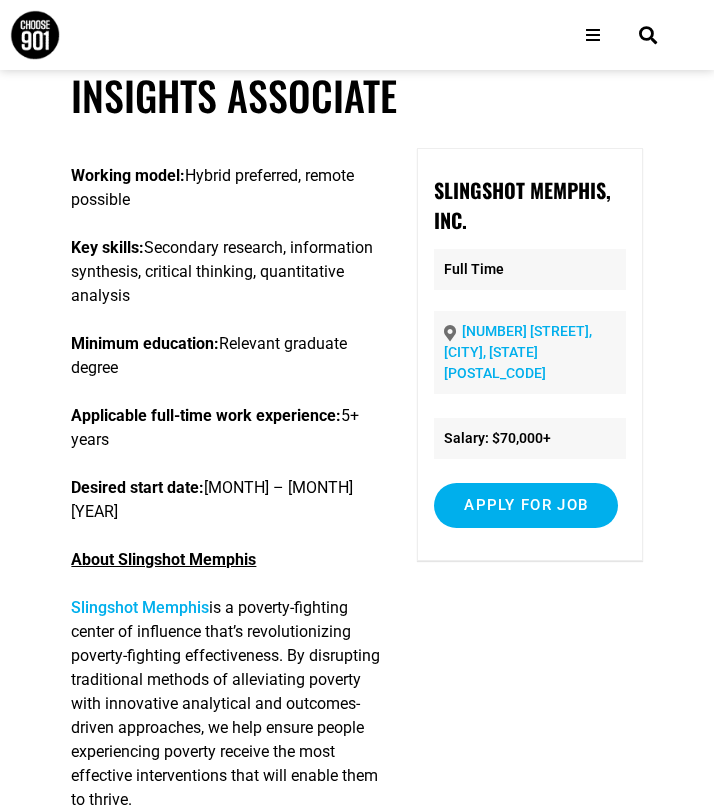 scroll, scrollTop: 49, scrollLeft: 0, axis: vertical 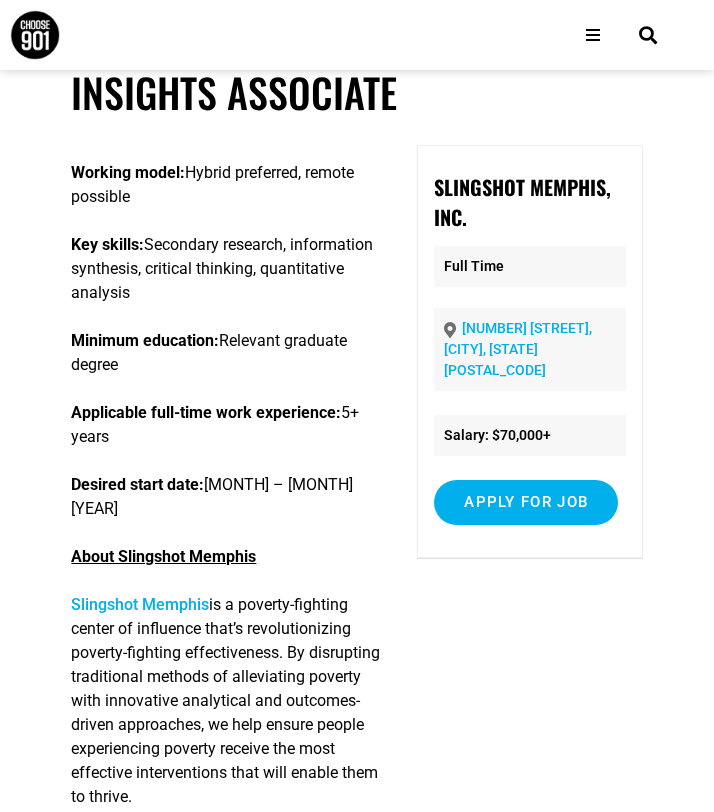 click on "Working model:" at bounding box center [128, 172] 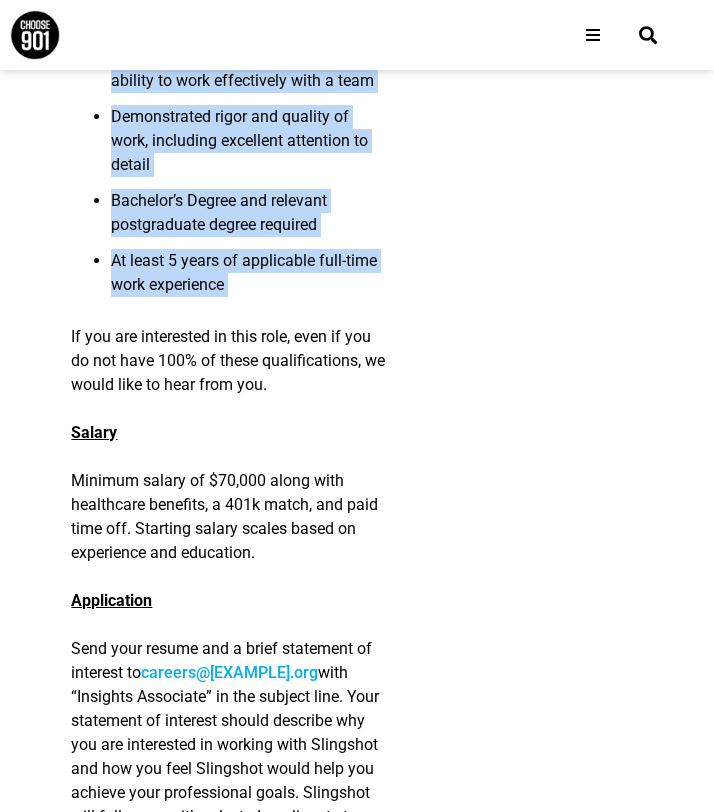 scroll, scrollTop: 3796, scrollLeft: 0, axis: vertical 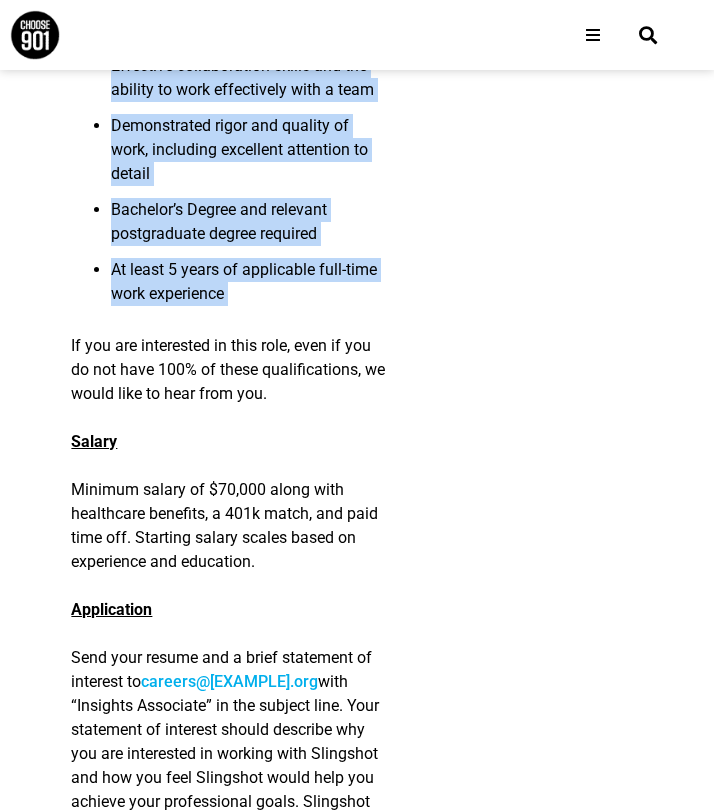 drag, startPoint x: 71, startPoint y: 173, endPoint x: 310, endPoint y: 446, distance: 362.83606 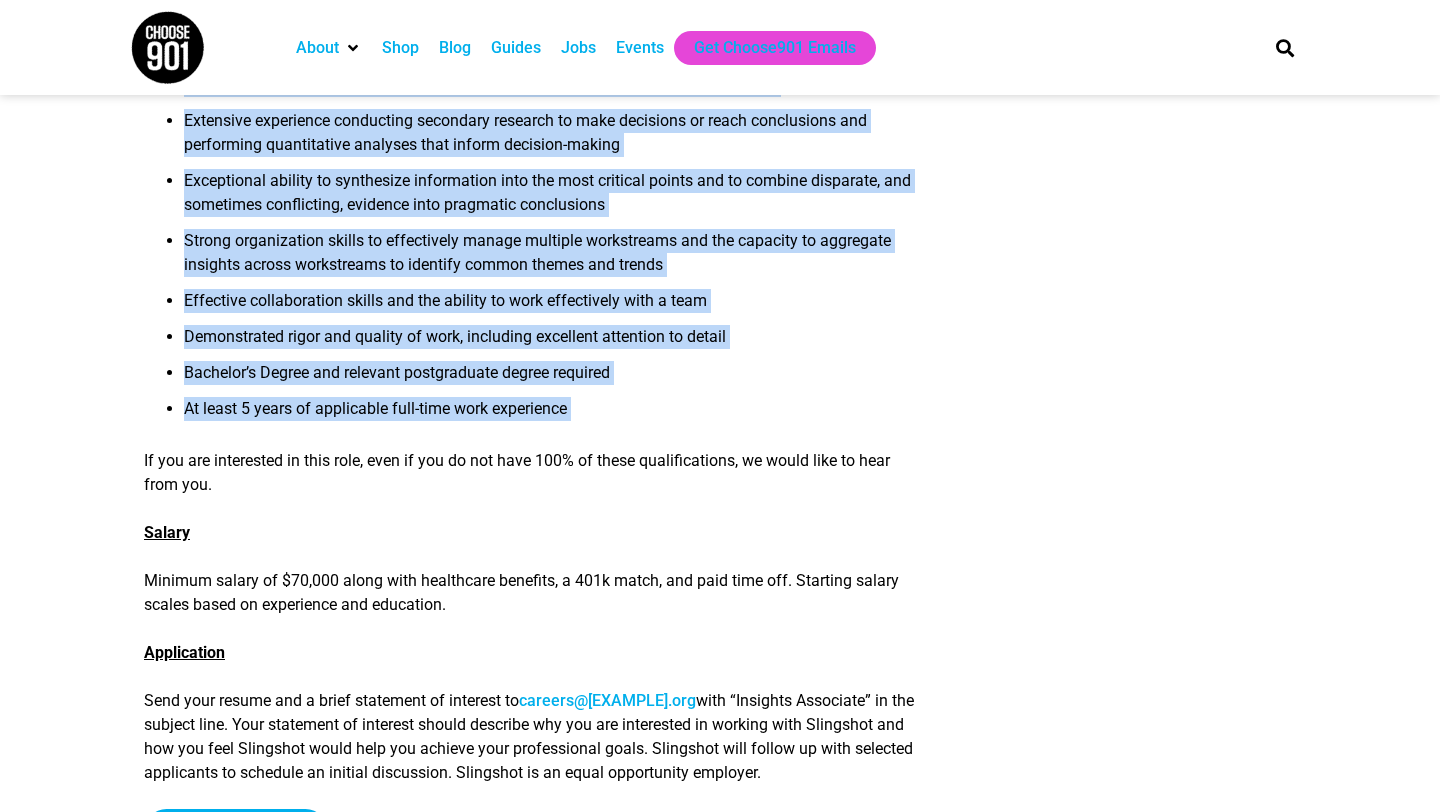 scroll, scrollTop: 1787, scrollLeft: 0, axis: vertical 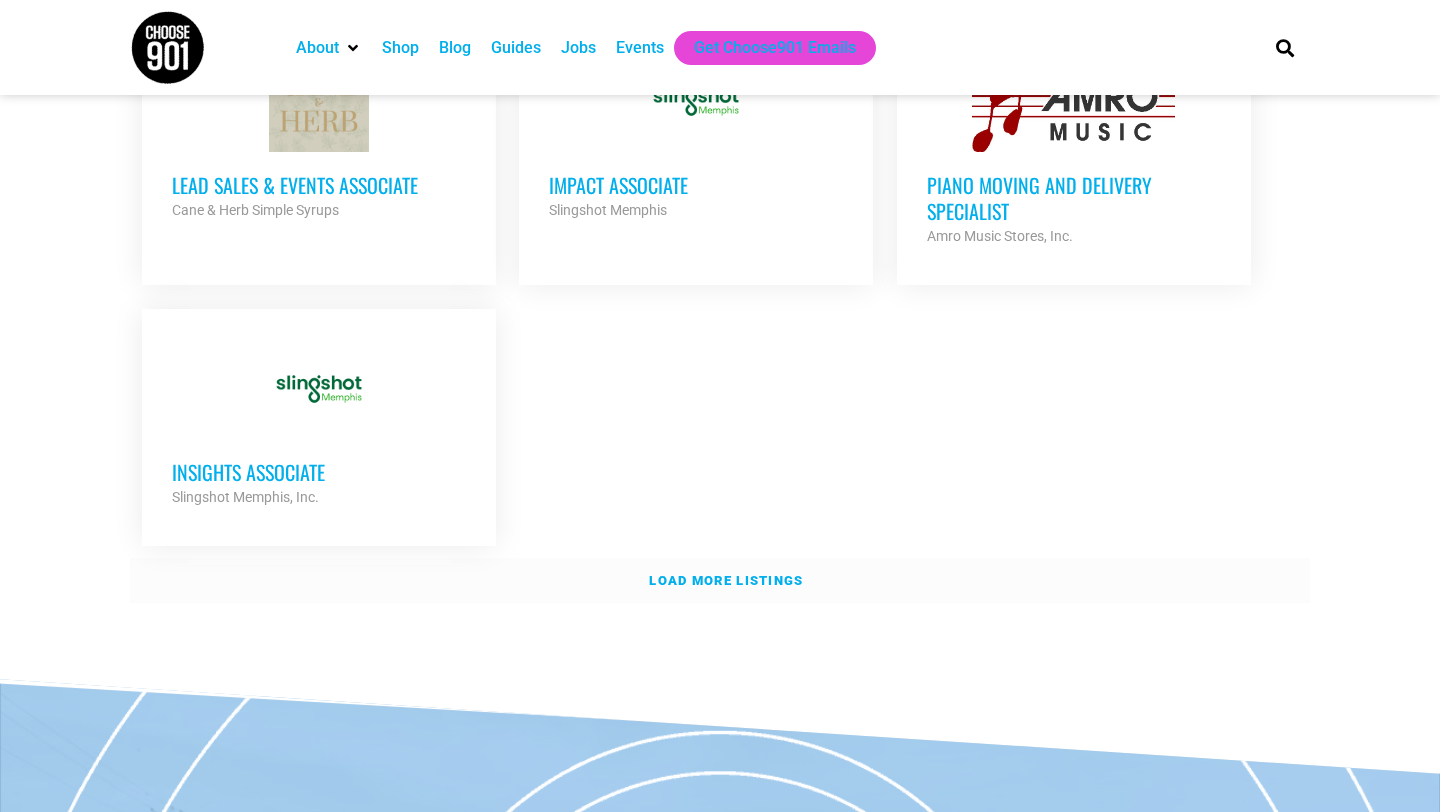 click on "Load more listings" at bounding box center [726, 580] 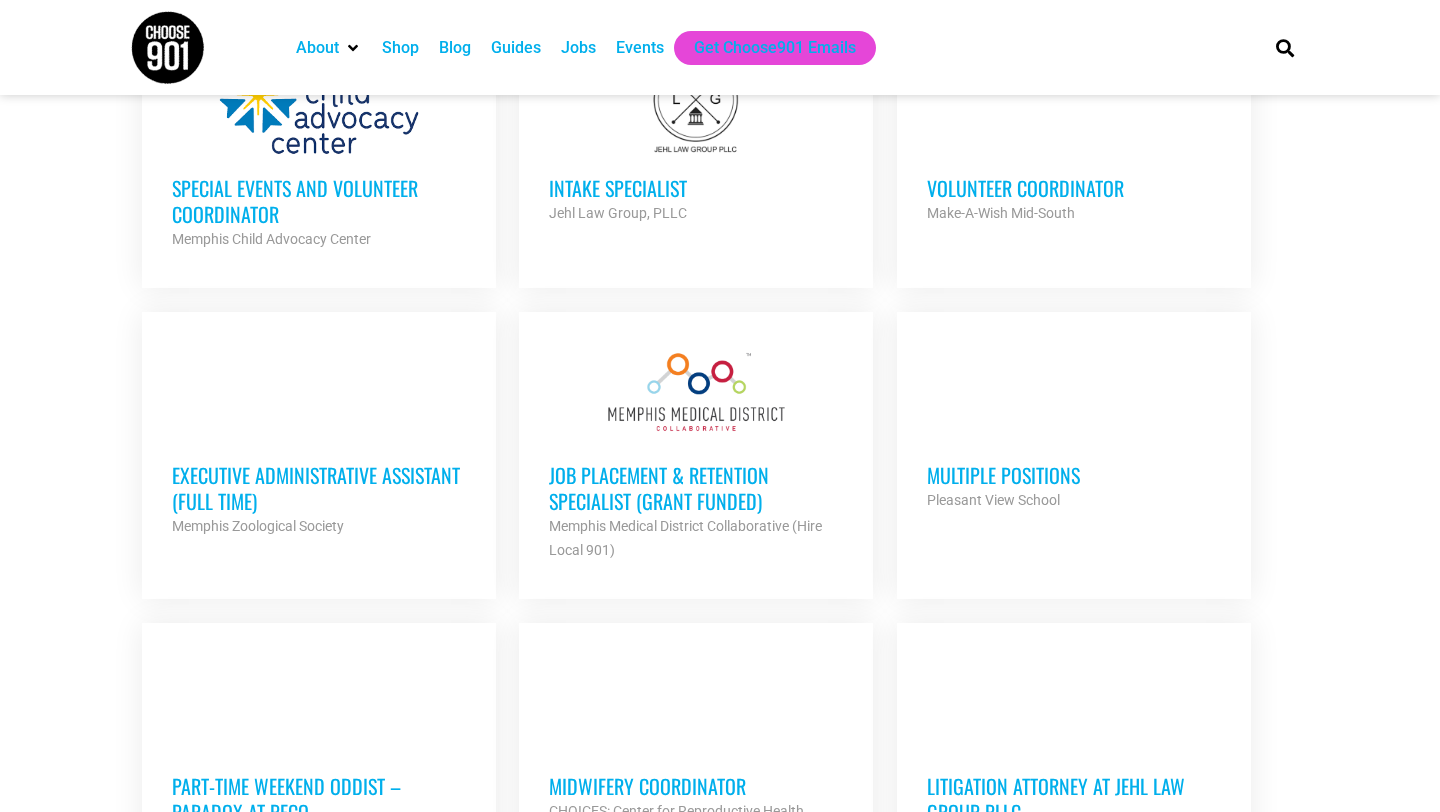scroll, scrollTop: 4829, scrollLeft: 0, axis: vertical 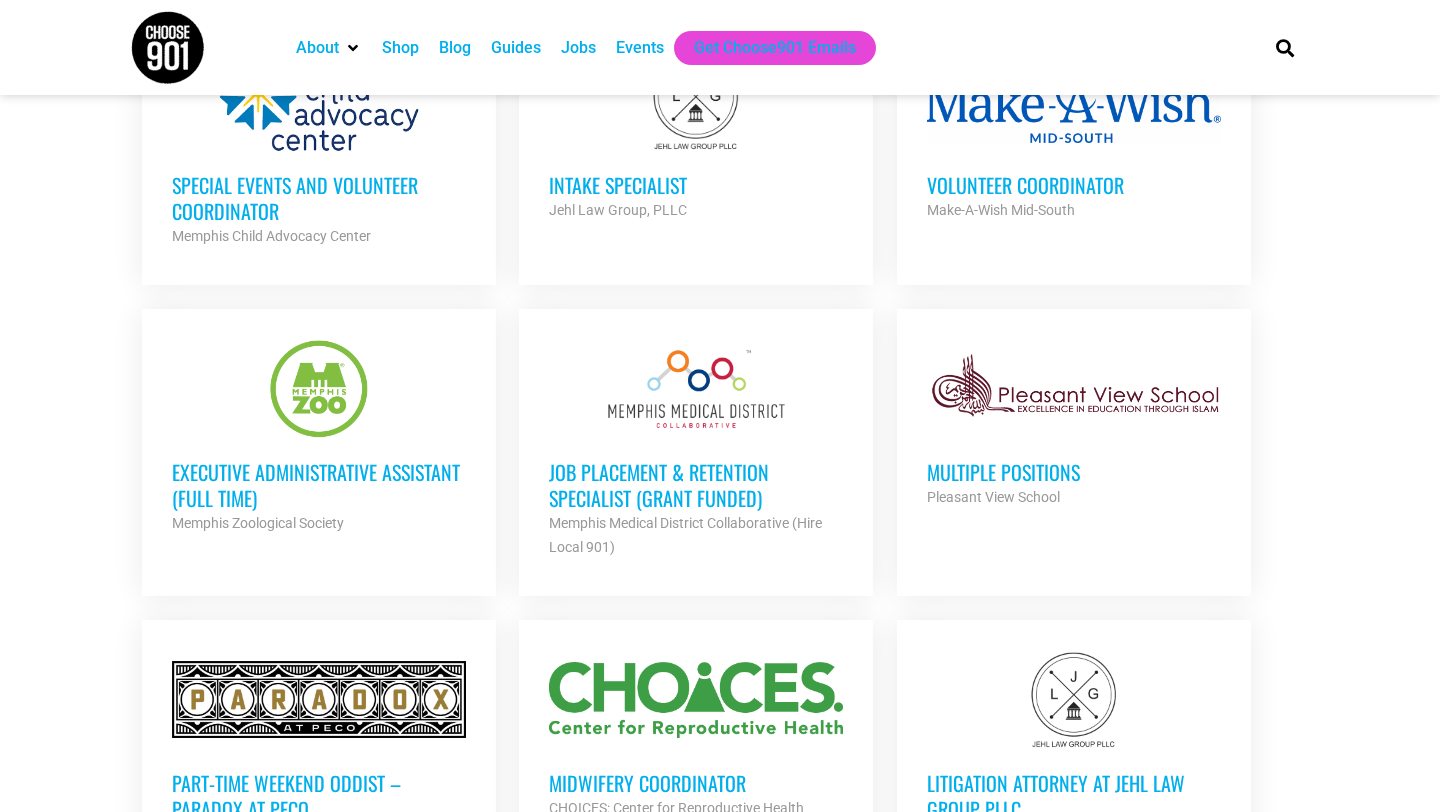 click on "Executive Administrative Assistant (Full Time)" at bounding box center [319, 485] 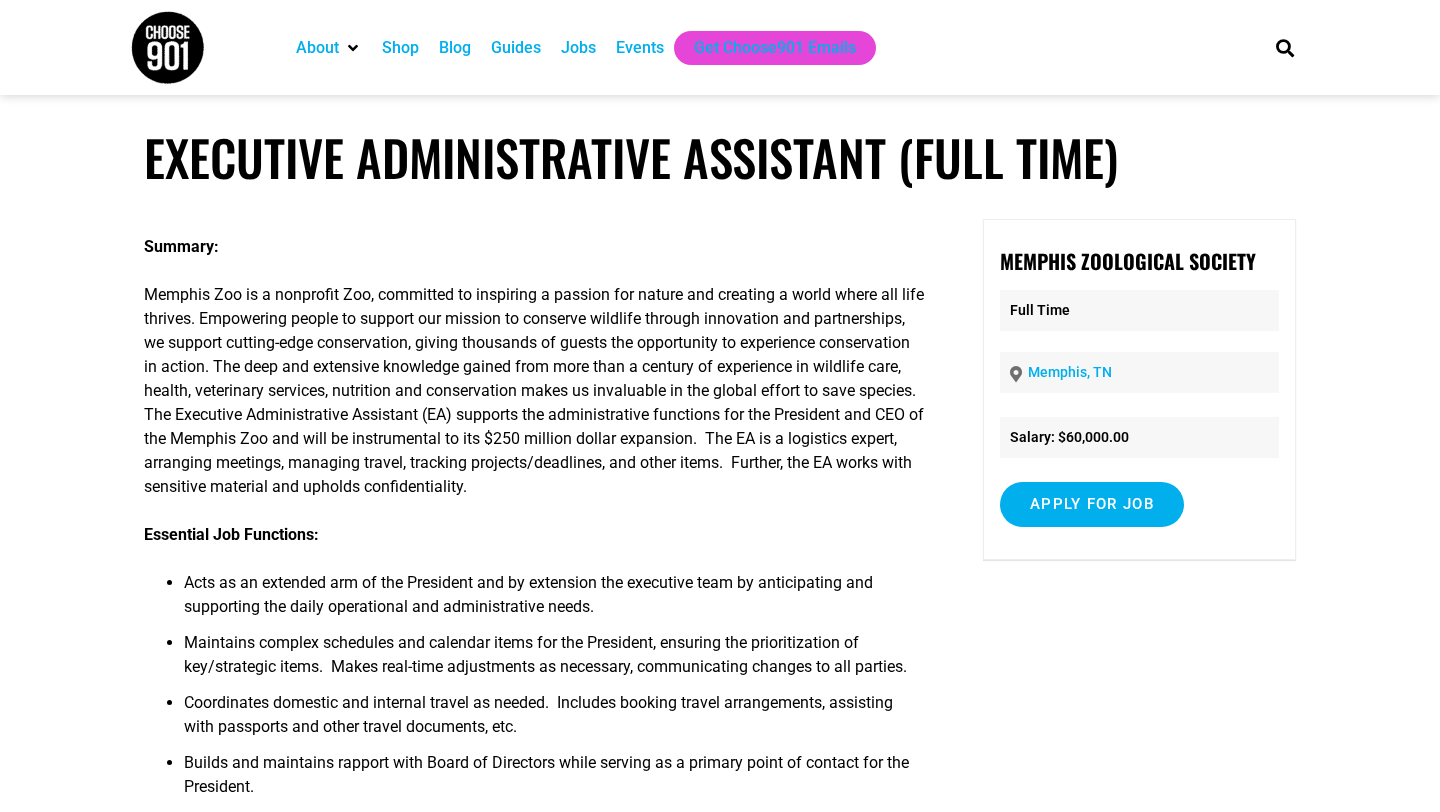 scroll, scrollTop: 0, scrollLeft: 0, axis: both 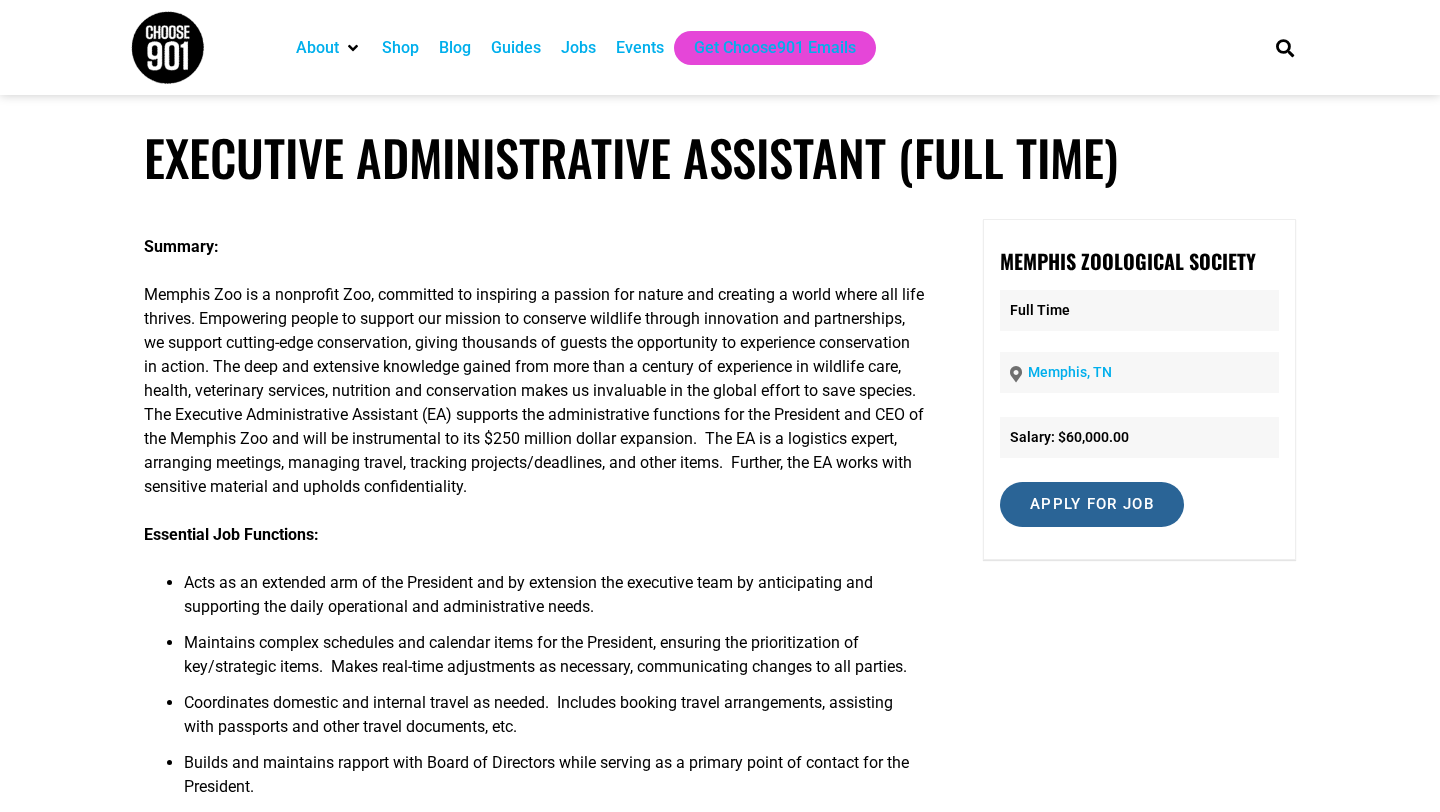 click on "Apply for job" at bounding box center (1092, 504) 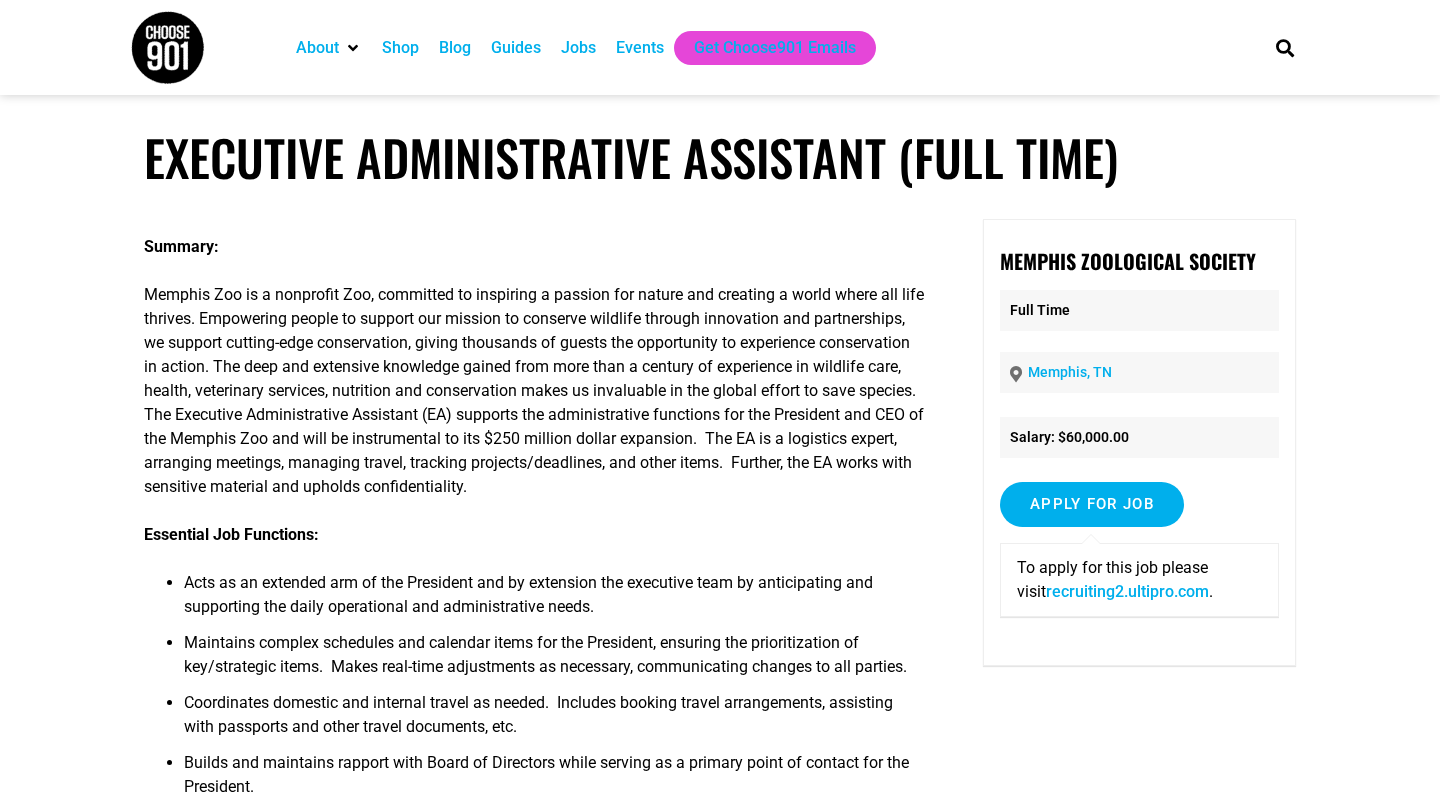 click on "recruiting2.ultipro.com" at bounding box center [1127, 591] 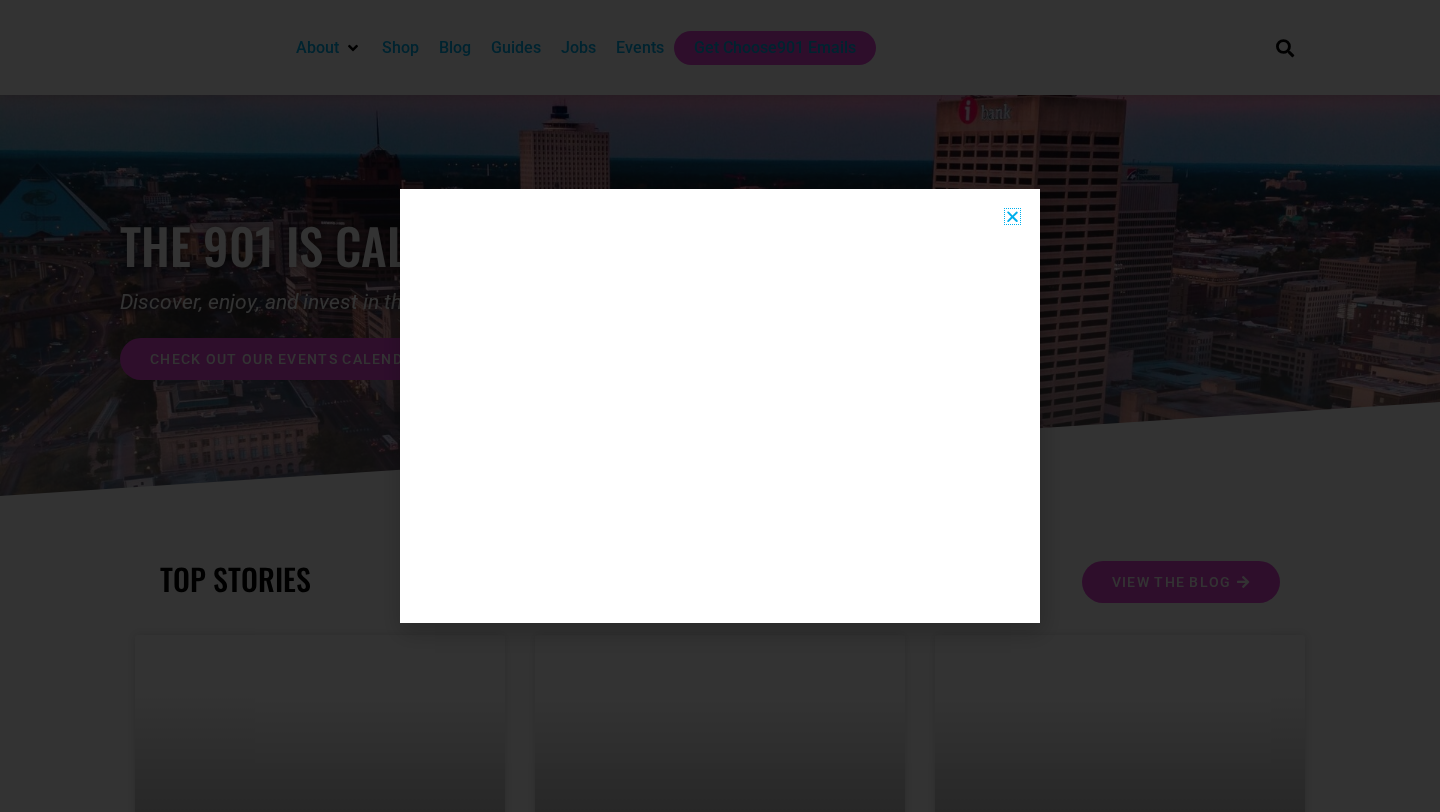 scroll, scrollTop: 0, scrollLeft: 0, axis: both 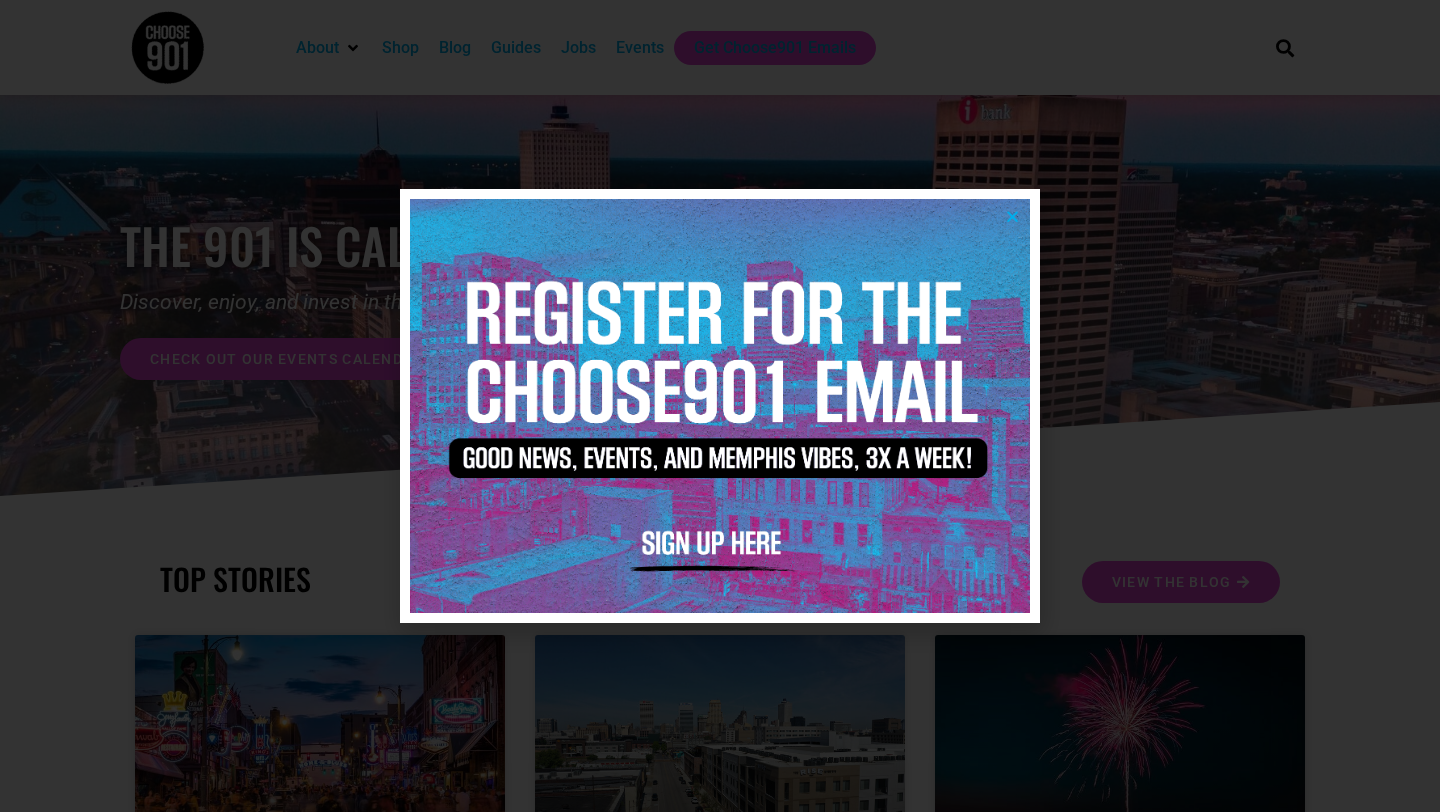 click at bounding box center (1012, 216) 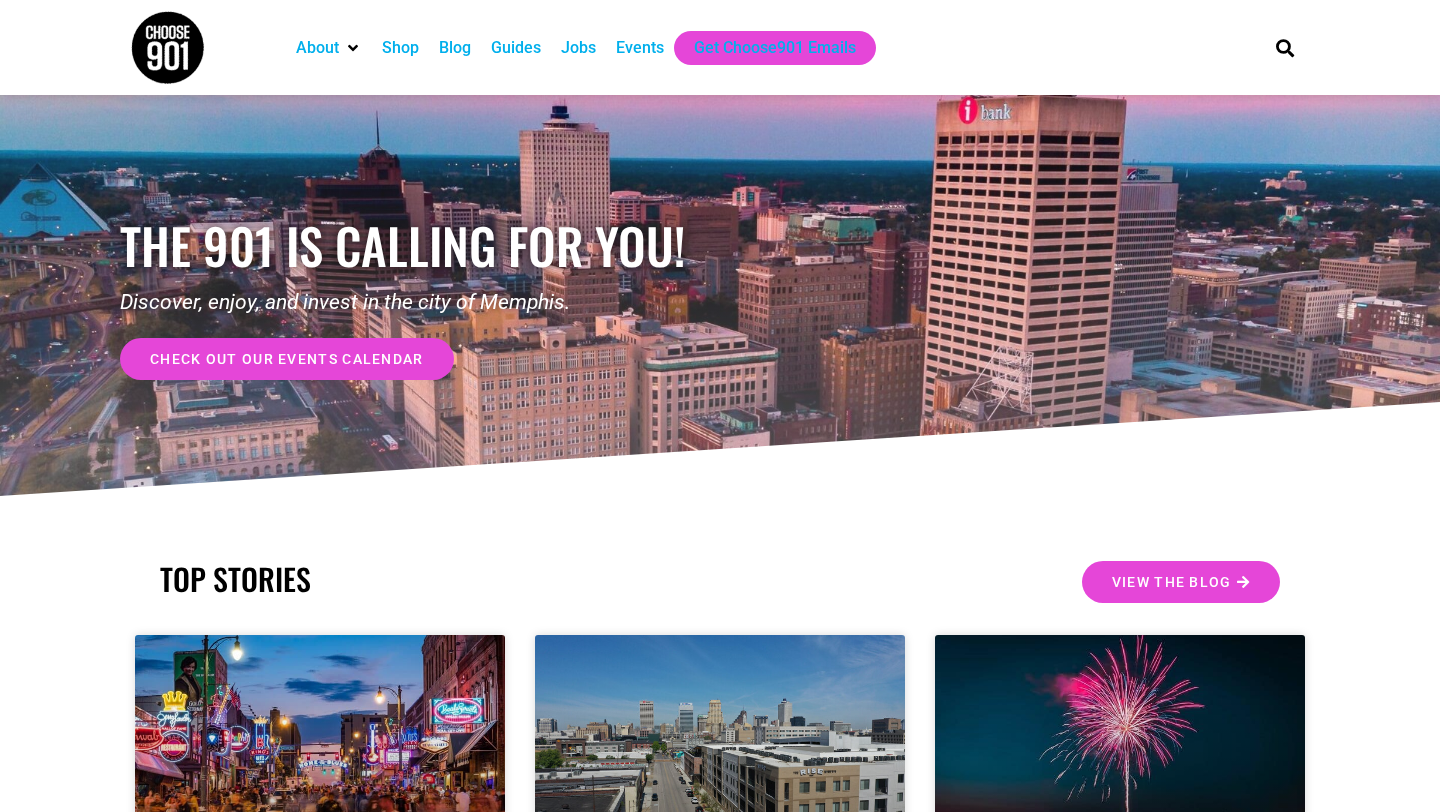 click on "Jobs" at bounding box center (578, 48) 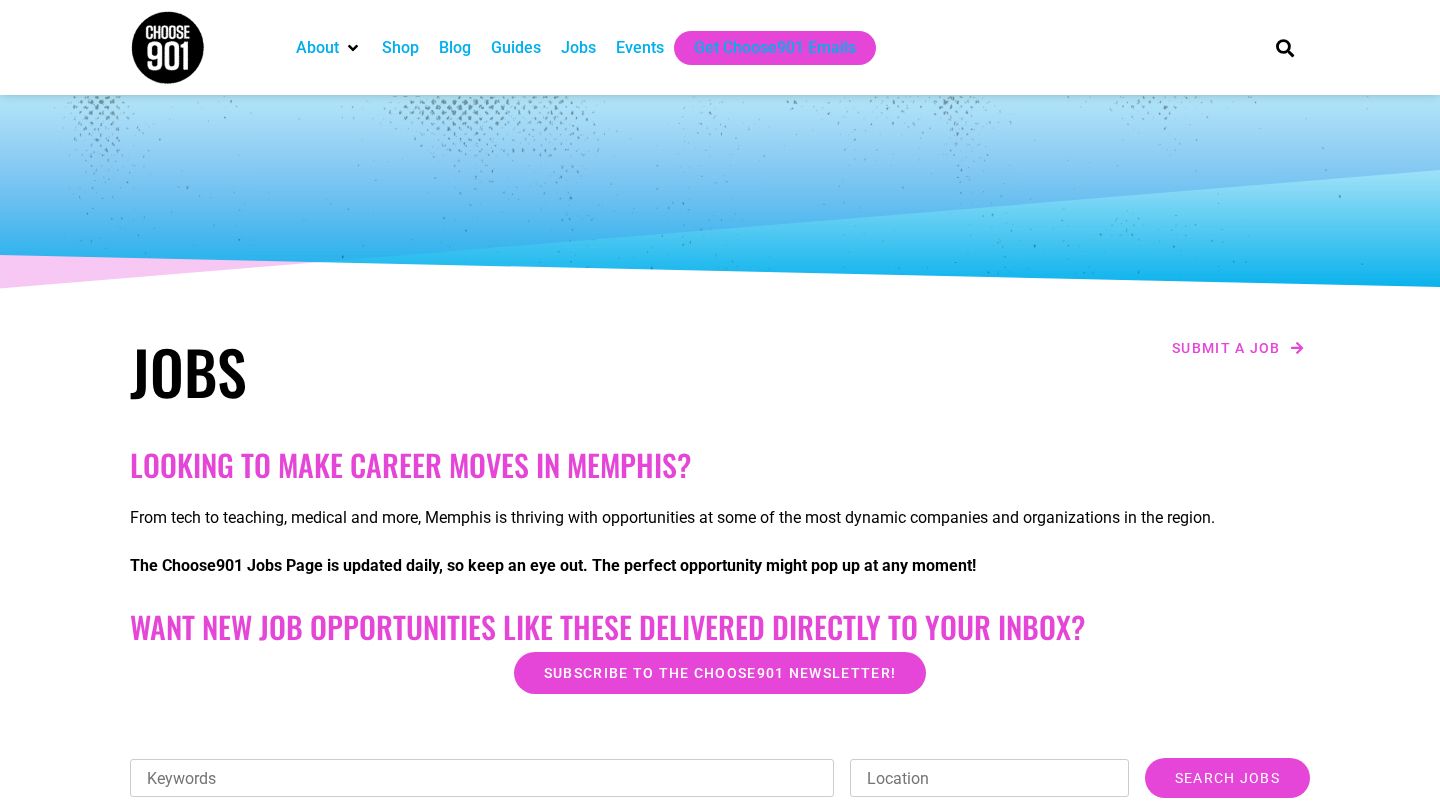 scroll, scrollTop: 0, scrollLeft: 0, axis: both 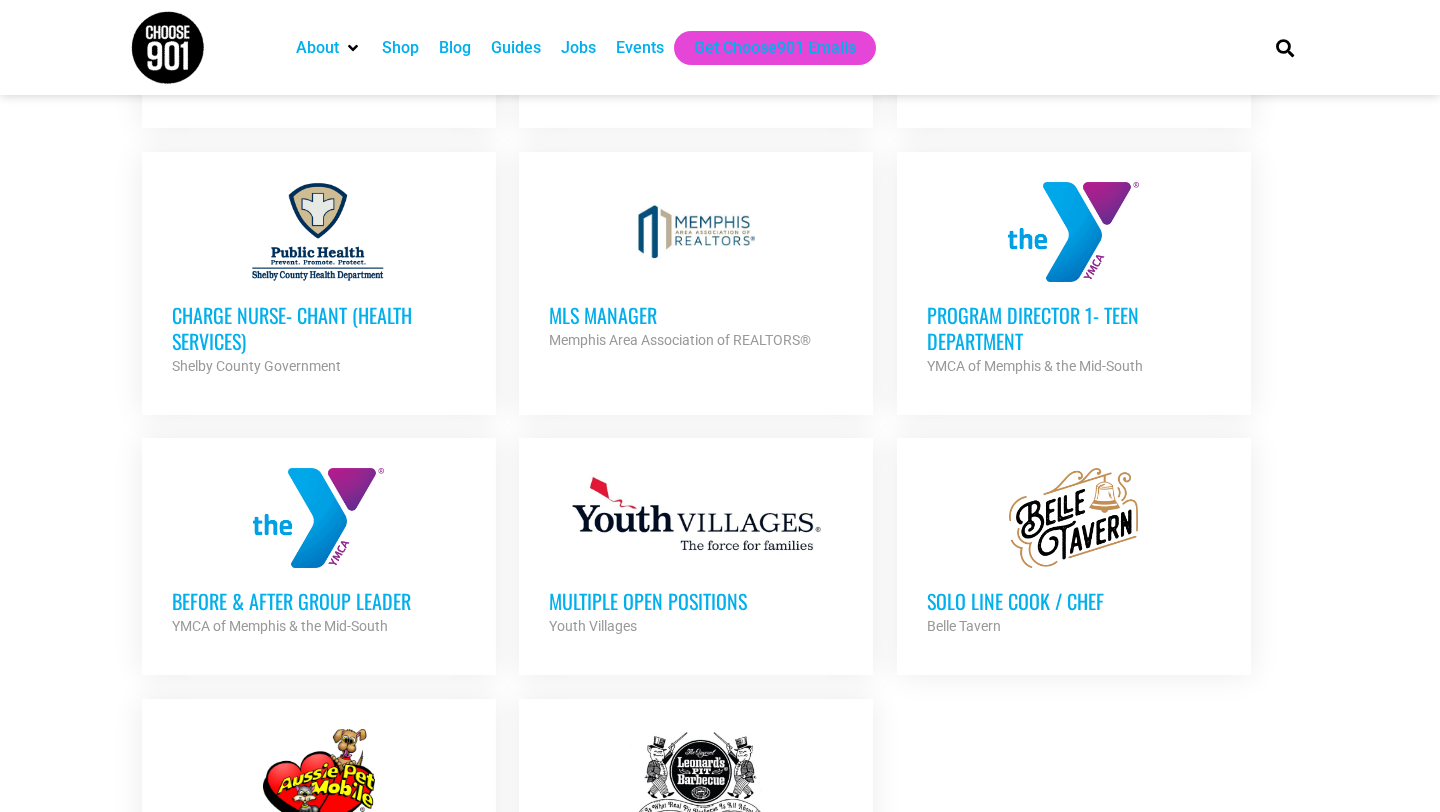 click on "Multiple Open Positions" at bounding box center (696, 601) 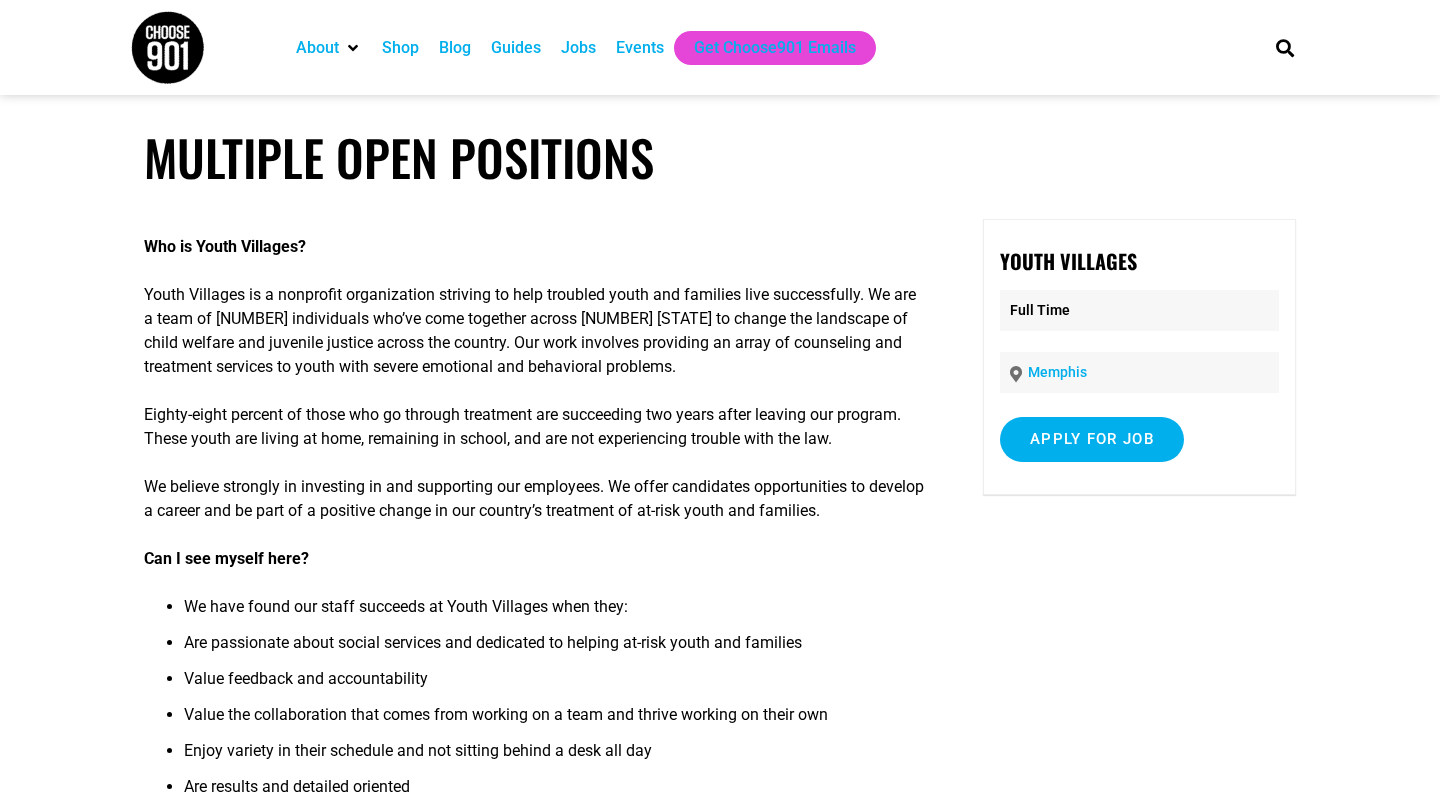 scroll, scrollTop: 0, scrollLeft: 0, axis: both 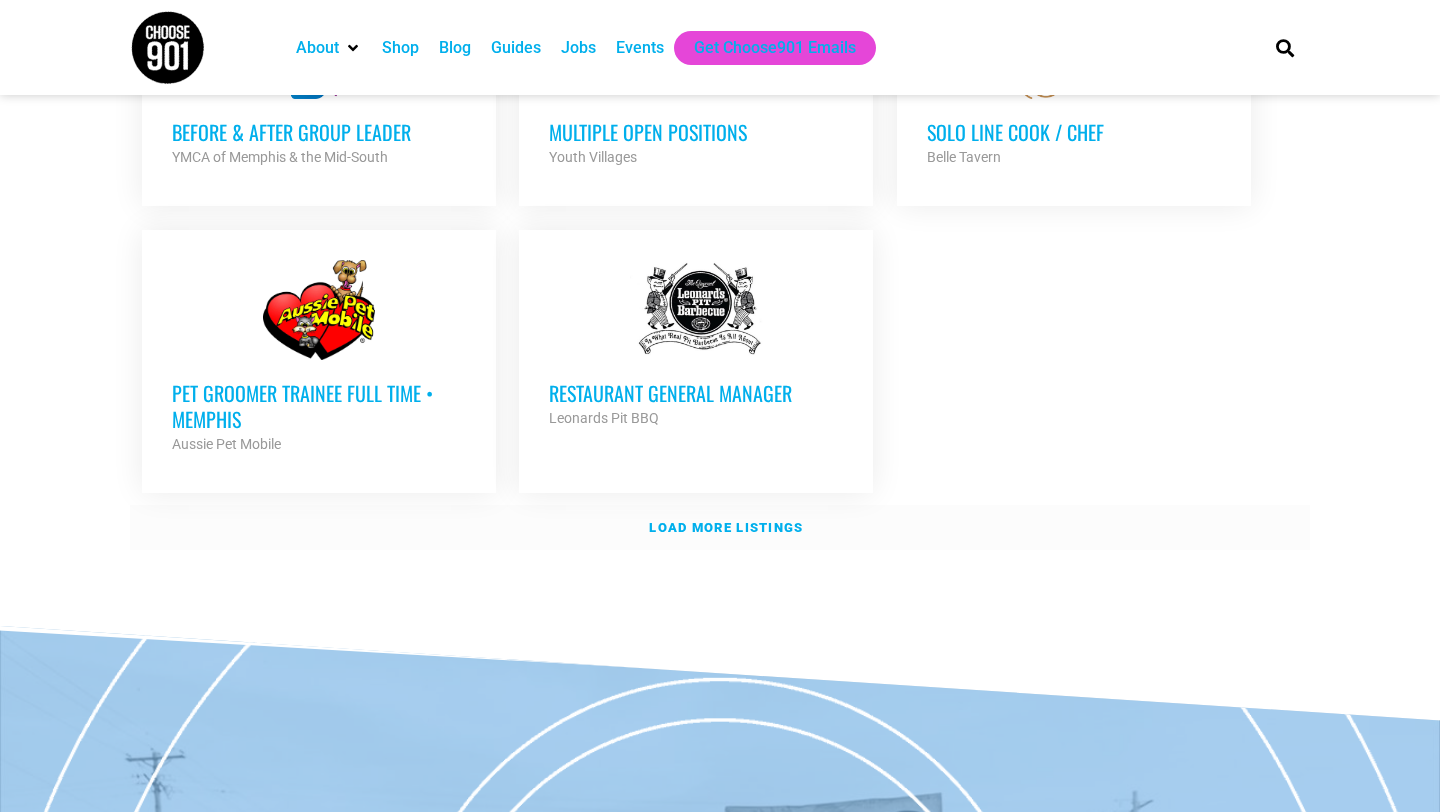 click on "Load more listings" at bounding box center (726, 527) 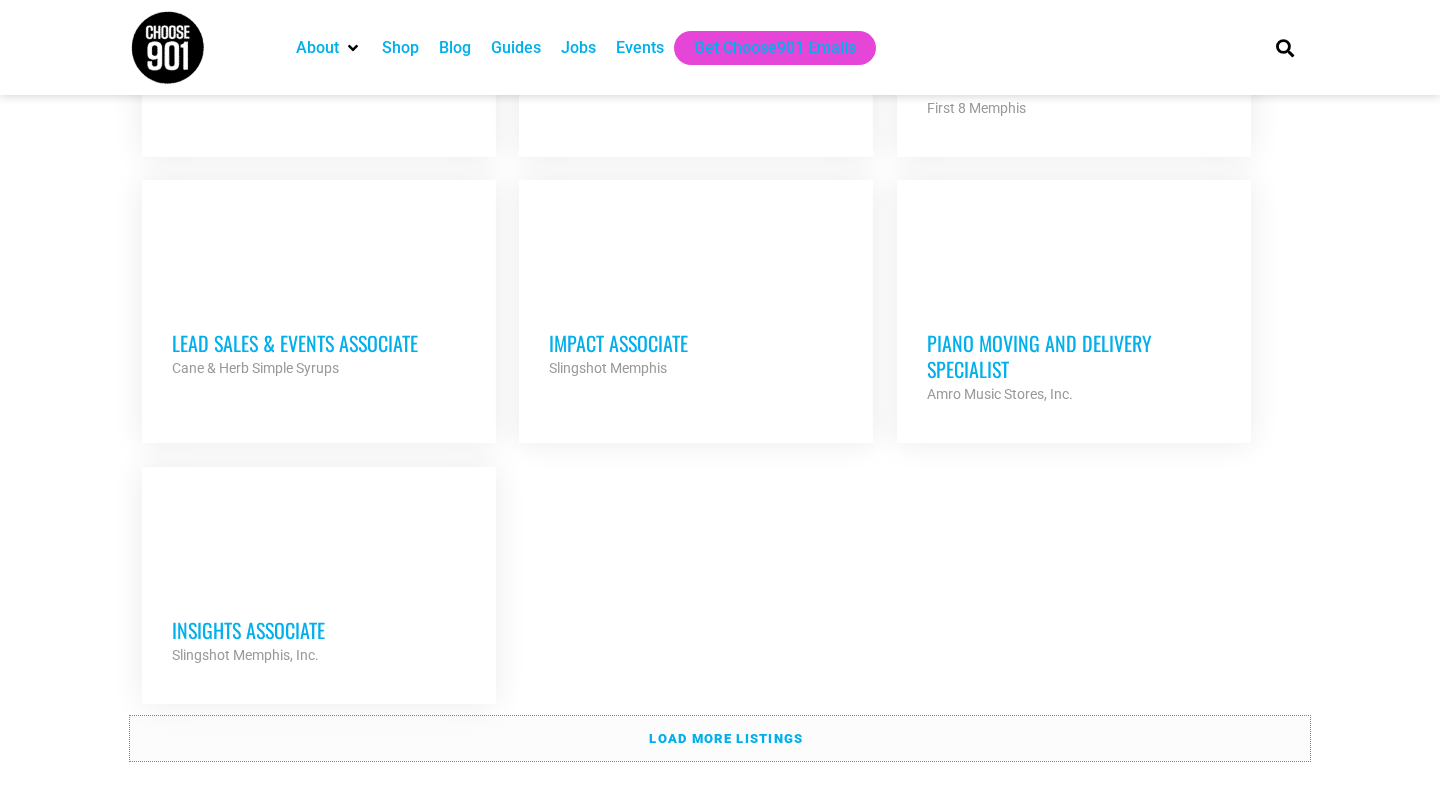 scroll, scrollTop: 4074, scrollLeft: 0, axis: vertical 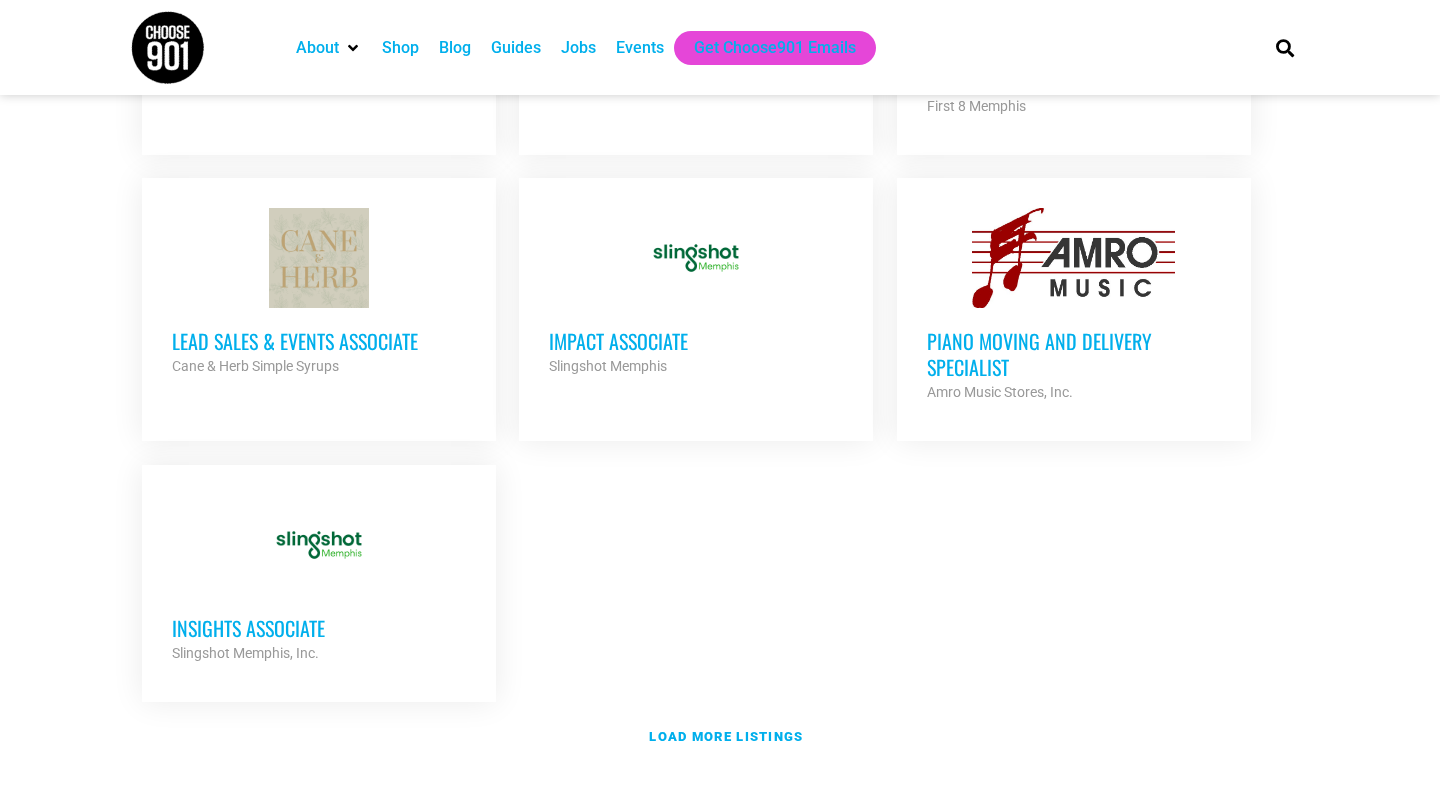 click on "Impact Associate" at bounding box center (696, 341) 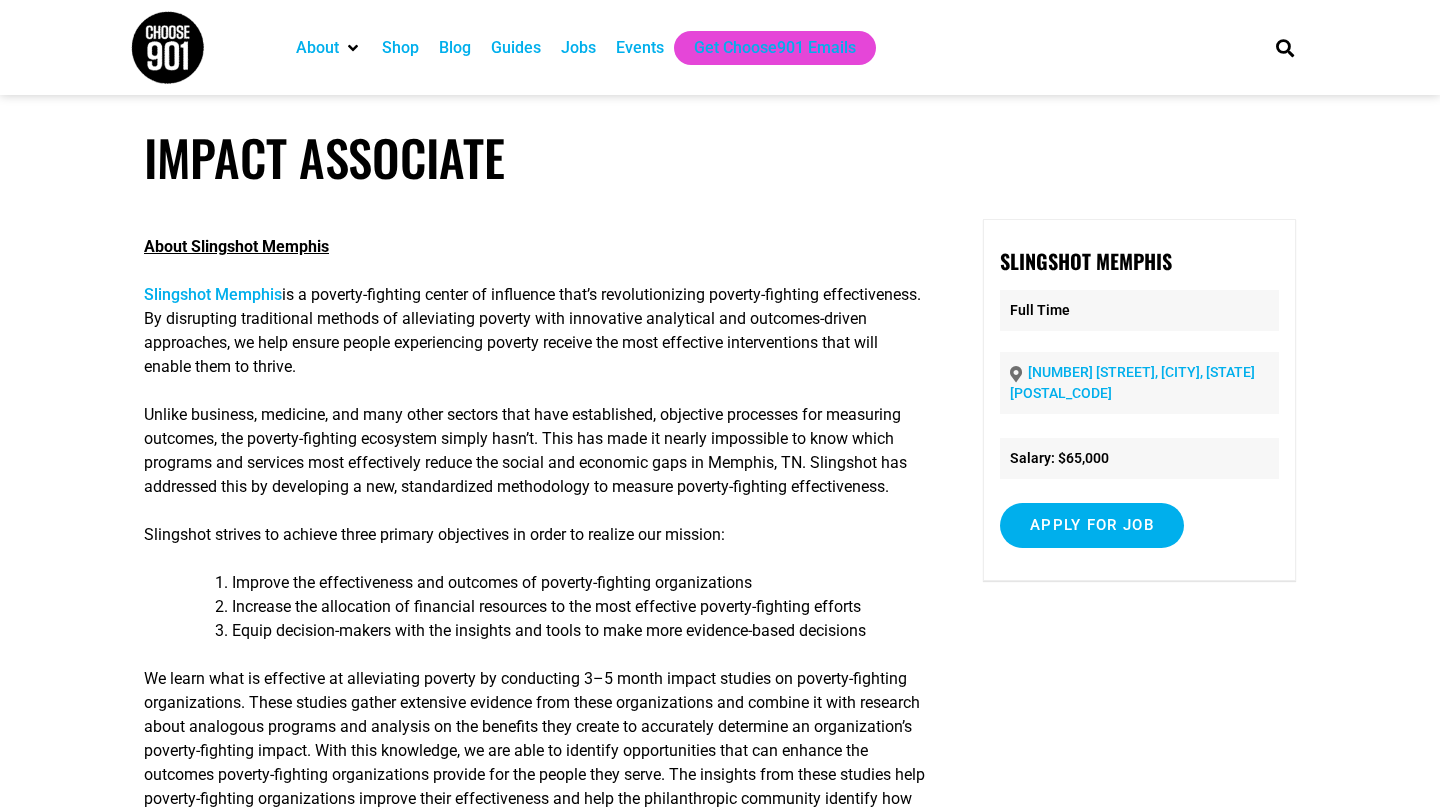 scroll, scrollTop: 0, scrollLeft: 0, axis: both 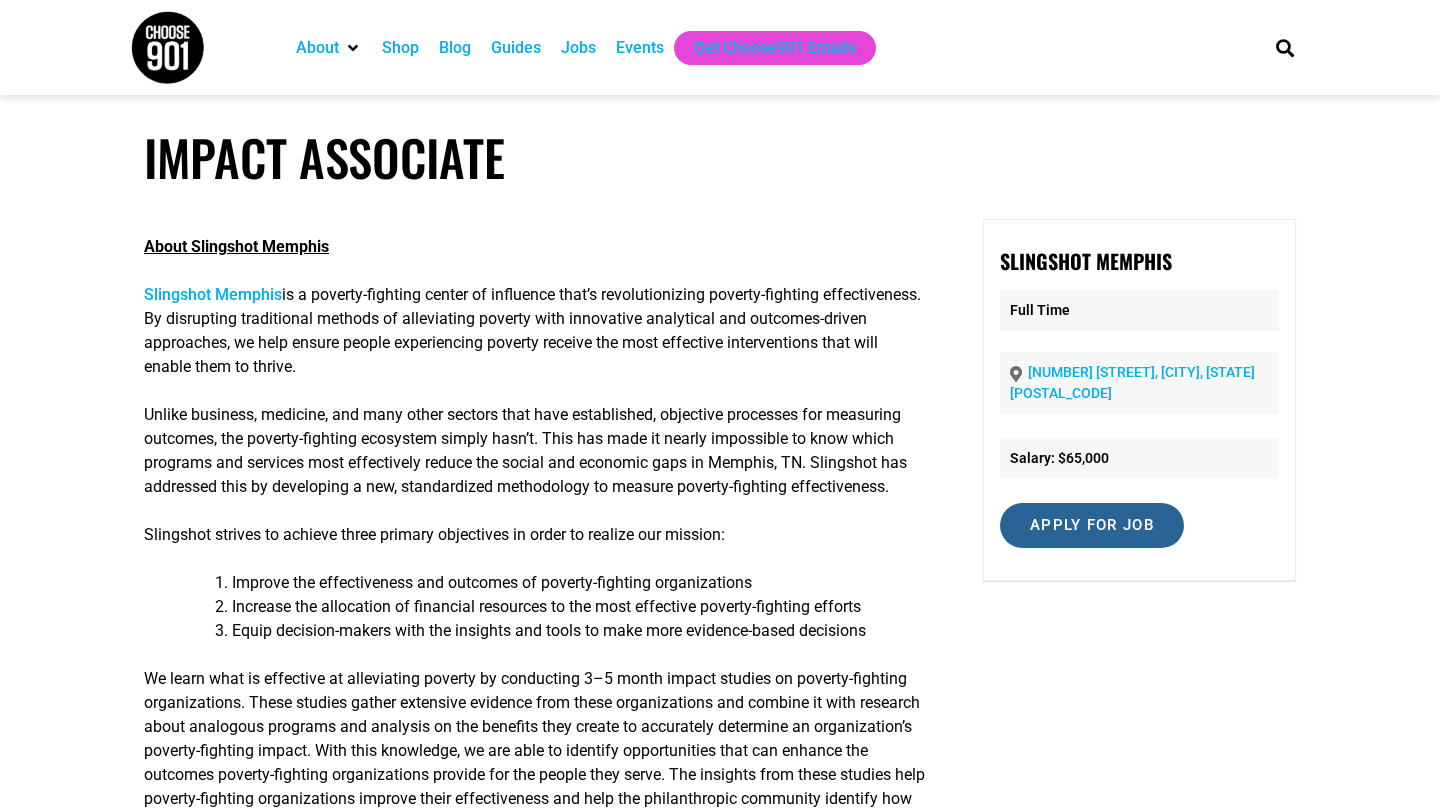 click on "Apply for job" at bounding box center [1092, 525] 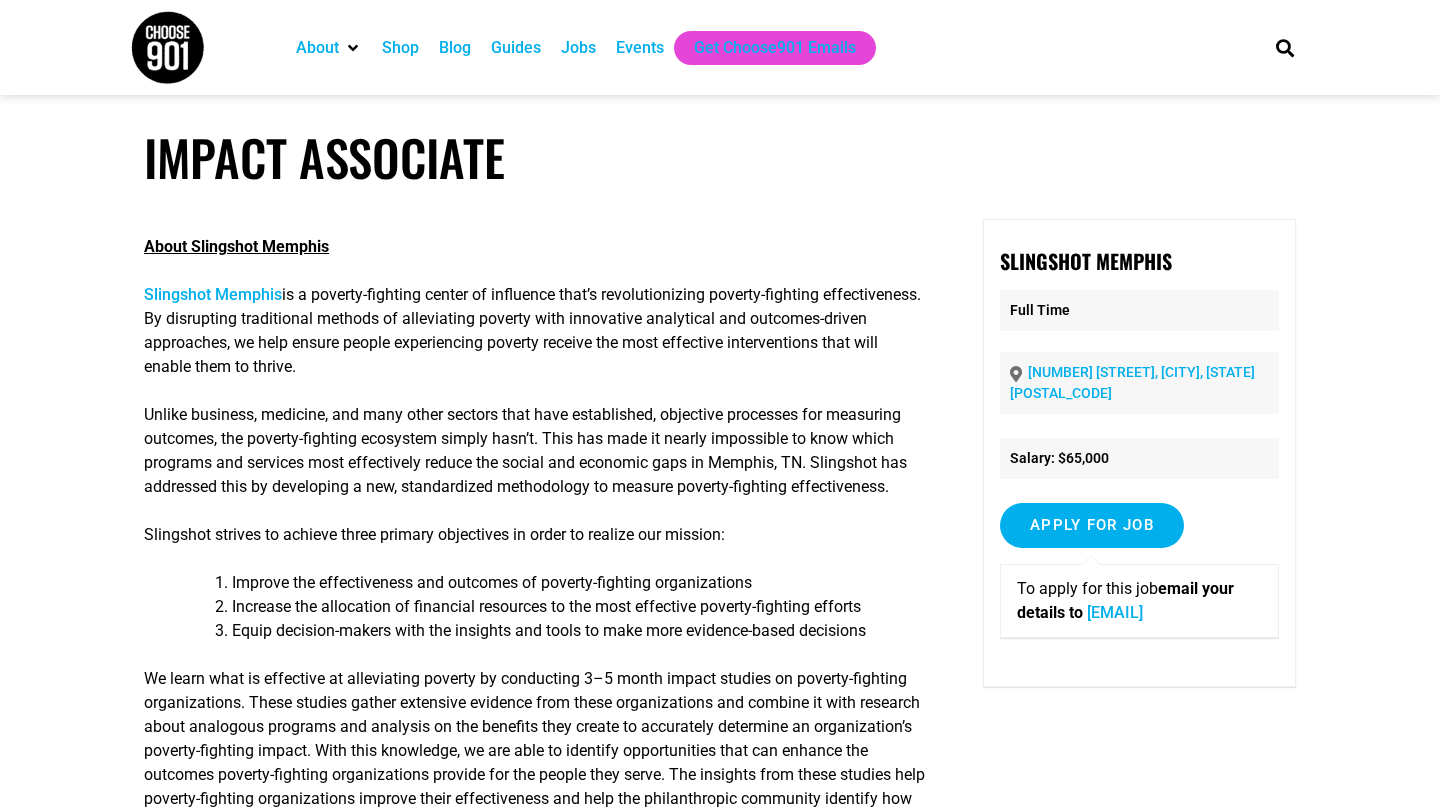click on "[EMAIL]" at bounding box center [1115, 612] 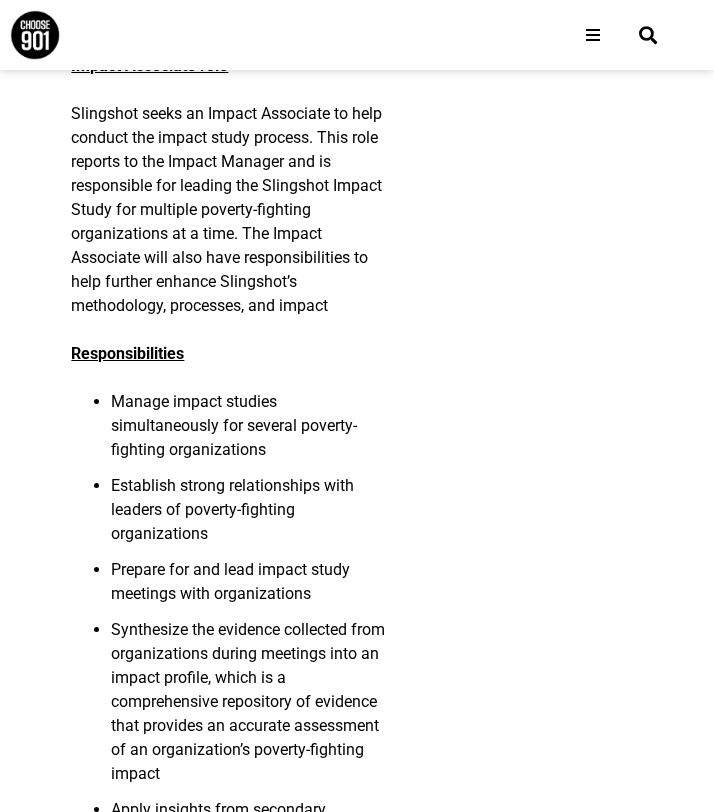 scroll, scrollTop: 1627, scrollLeft: 0, axis: vertical 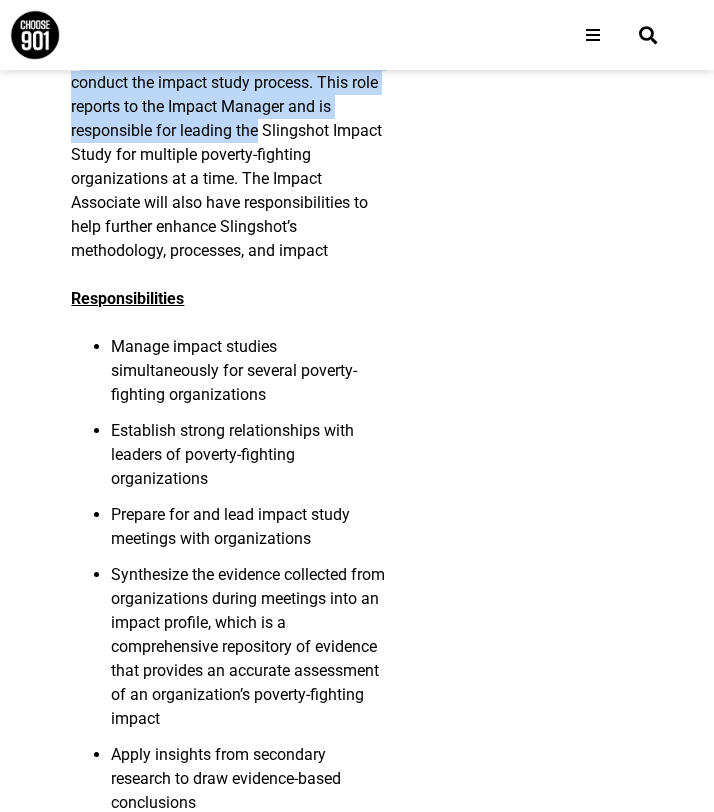 drag, startPoint x: 76, startPoint y: 180, endPoint x: 324, endPoint y: 259, distance: 260.2787 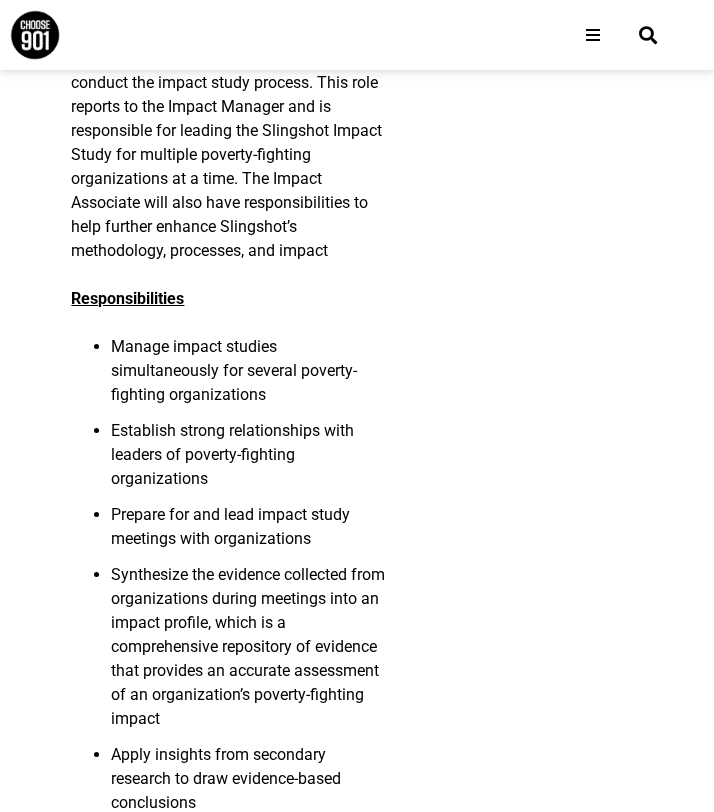 click on "About Slingshot Memphis
Slingshot Memphis  is a poverty-fighting center of influence that’s revolutionizing poverty-fighting effectiveness. By disrupting traditional methods of alleviating poverty with innovative analytical and outcomes-driven approaches, we help ensure people experiencing poverty receive the most effective interventions that will enable them to thrive.
Unlike business, medicine, and many other sectors that have established, objective processes for measuring outcomes, the poverty-fighting ecosystem simply hasn’t. This has made it nearly impossible to know which programs and services most effectively reduce the social and economic gaps in [CITY], [STATE]. Slingshot has addressed this by developing a new, standardized methodology to measure poverty-fighting effectiveness.
Slingshot strives to achieve three primary objectives in order to realize our mission:
Improve the effectiveness and outcomes of poverty-fighting organizations
Impact Associate role" at bounding box center [356, 721] 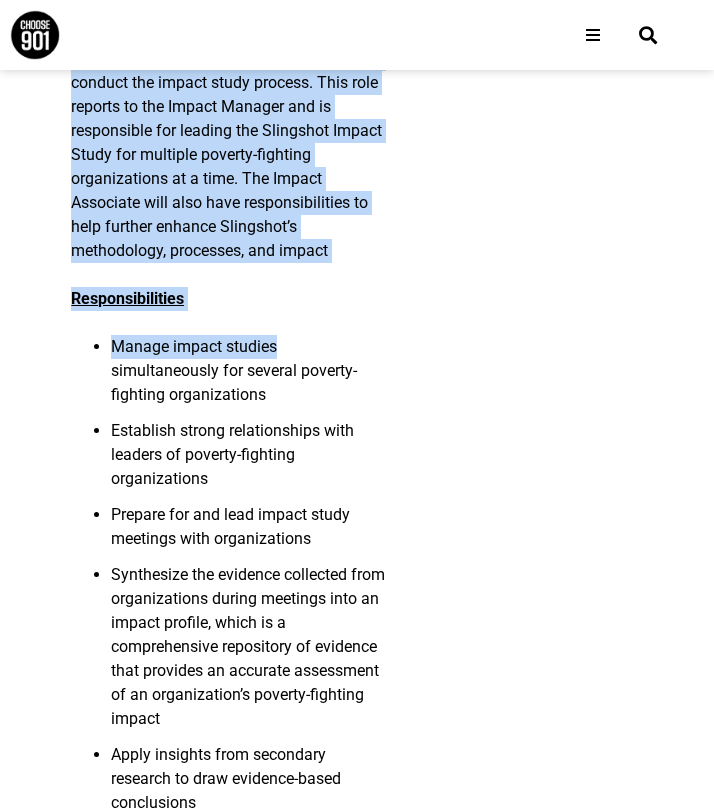 drag, startPoint x: 73, startPoint y: 177, endPoint x: 457, endPoint y: 488, distance: 494.1427 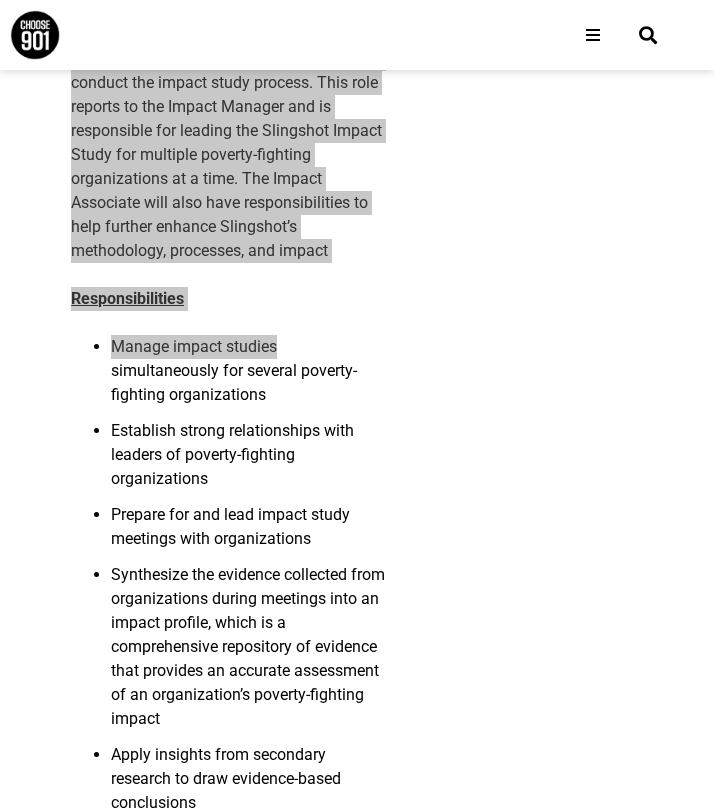click on "About Slingshot Memphis
Slingshot Memphis  is a poverty-fighting center of influence that’s revolutionizing poverty-fighting effectiveness. By disrupting traditional methods of alleviating poverty with innovative analytical and outcomes-driven approaches, we help ensure people experiencing poverty receive the most effective interventions that will enable them to thrive.
Unlike business, medicine, and many other sectors that have established, objective processes for measuring outcomes, the poverty-fighting ecosystem simply hasn’t. This has made it nearly impossible to know which programs and services most effectively reduce the social and economic gaps in [CITY], [STATE]. Slingshot has addressed this by developing a new, standardized methodology to measure poverty-fighting effectiveness.
Slingshot strives to achieve three primary objectives in order to realize our mission:
Improve the effectiveness and outcomes of poverty-fighting organizations
Impact Associate role" at bounding box center (356, 721) 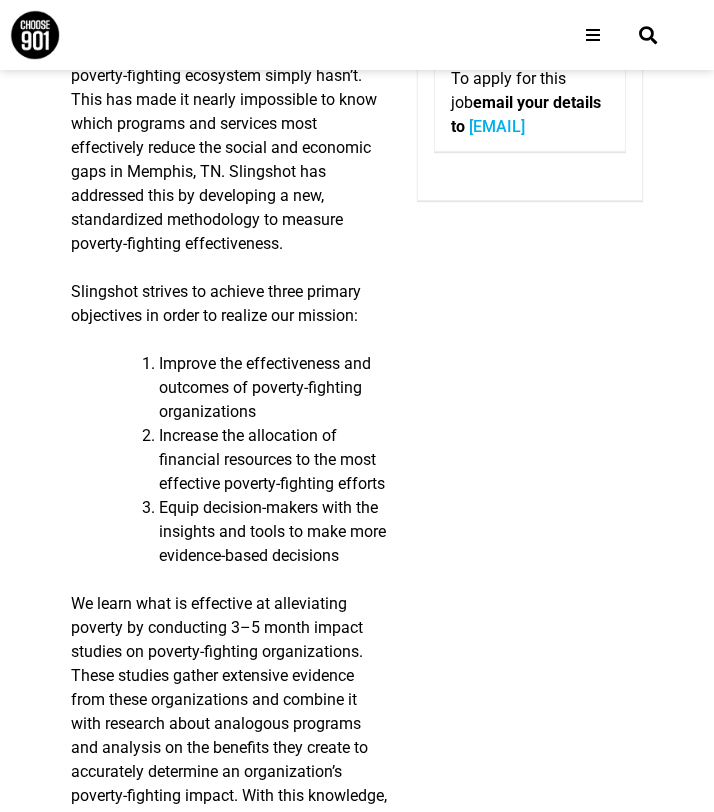 scroll, scrollTop: 473, scrollLeft: 0, axis: vertical 